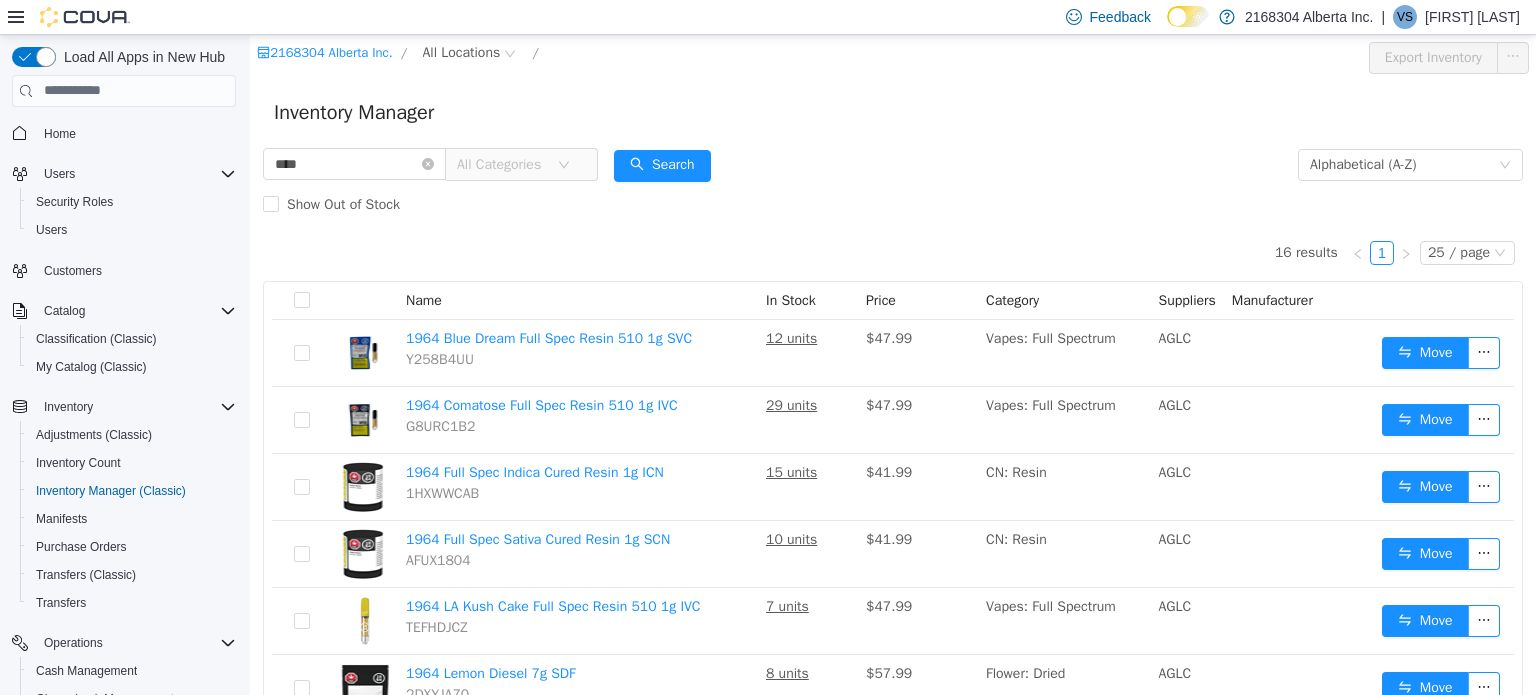 scroll, scrollTop: 0, scrollLeft: 0, axis: both 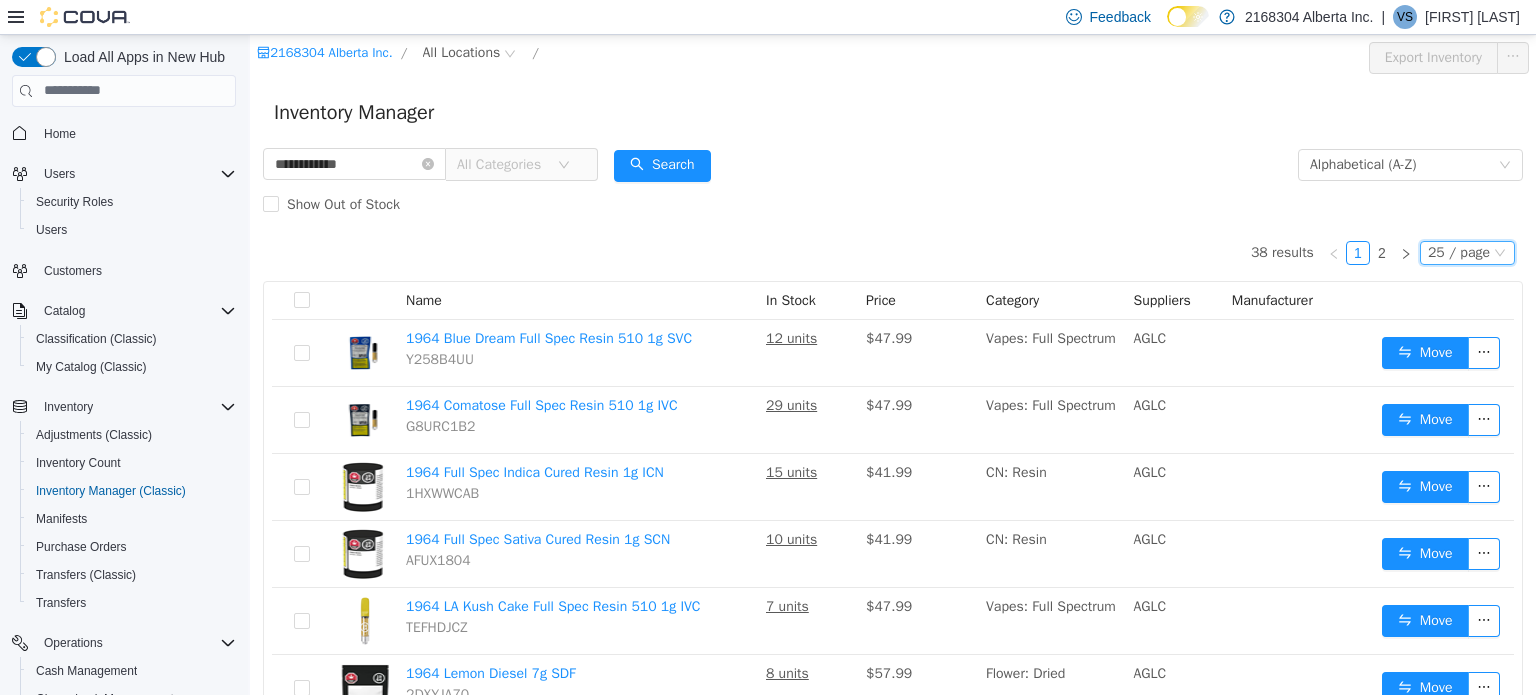 click on "25 / page" at bounding box center (1459, 252) 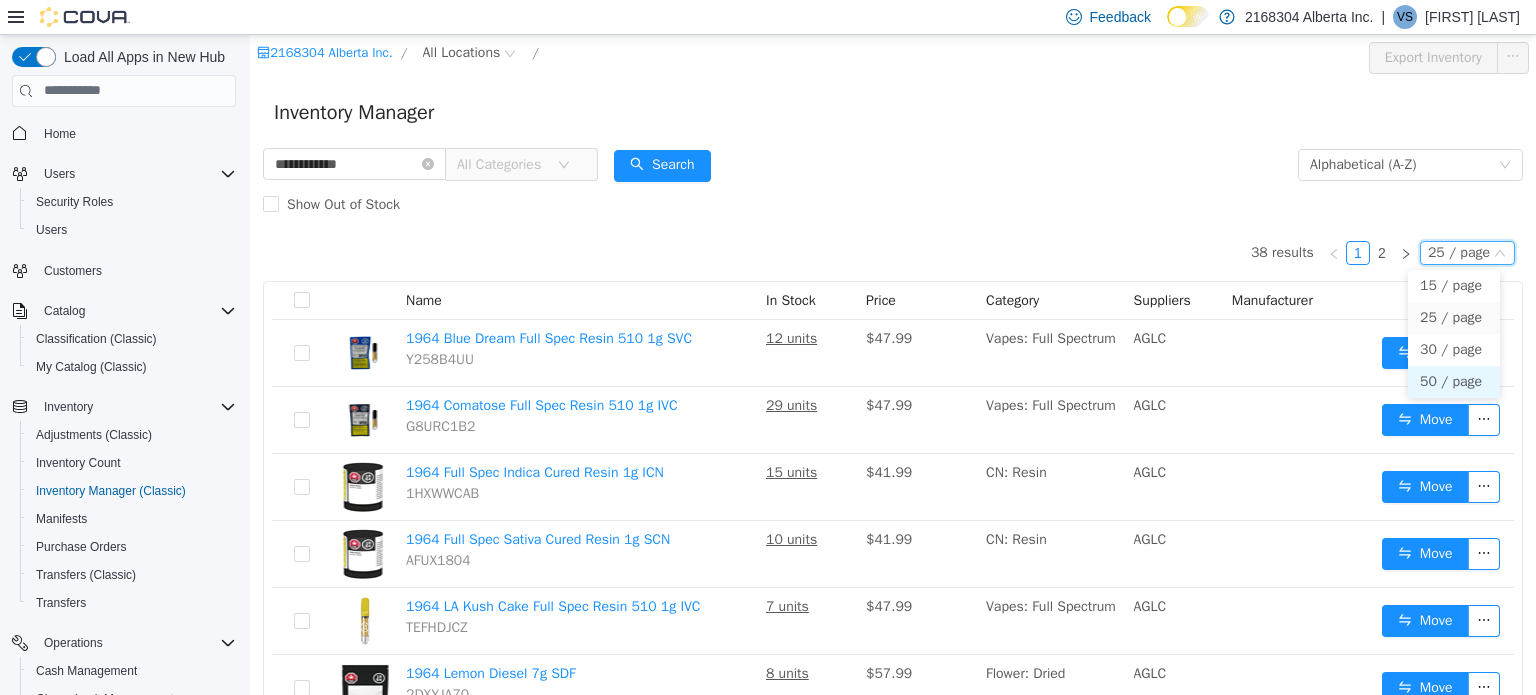 click on "50 / page" at bounding box center (1454, 381) 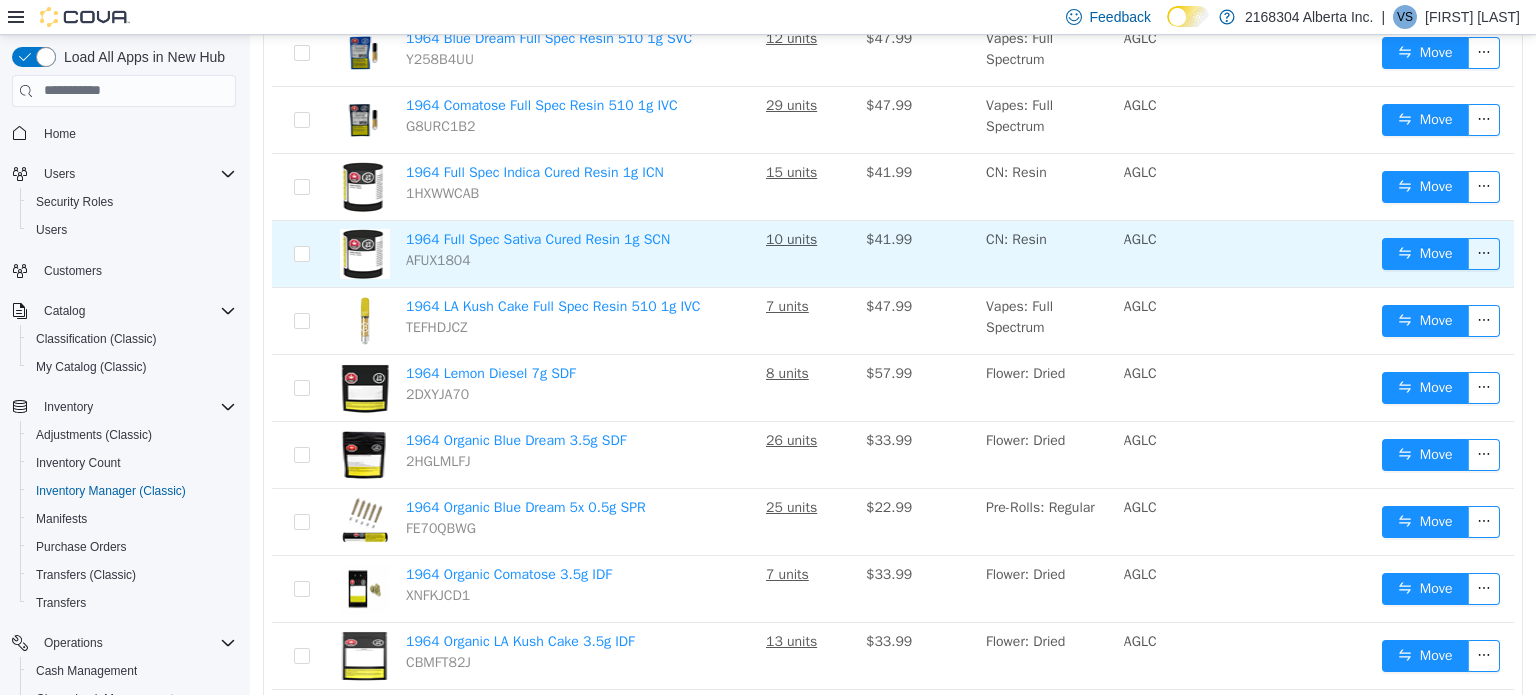 scroll, scrollTop: 0, scrollLeft: 0, axis: both 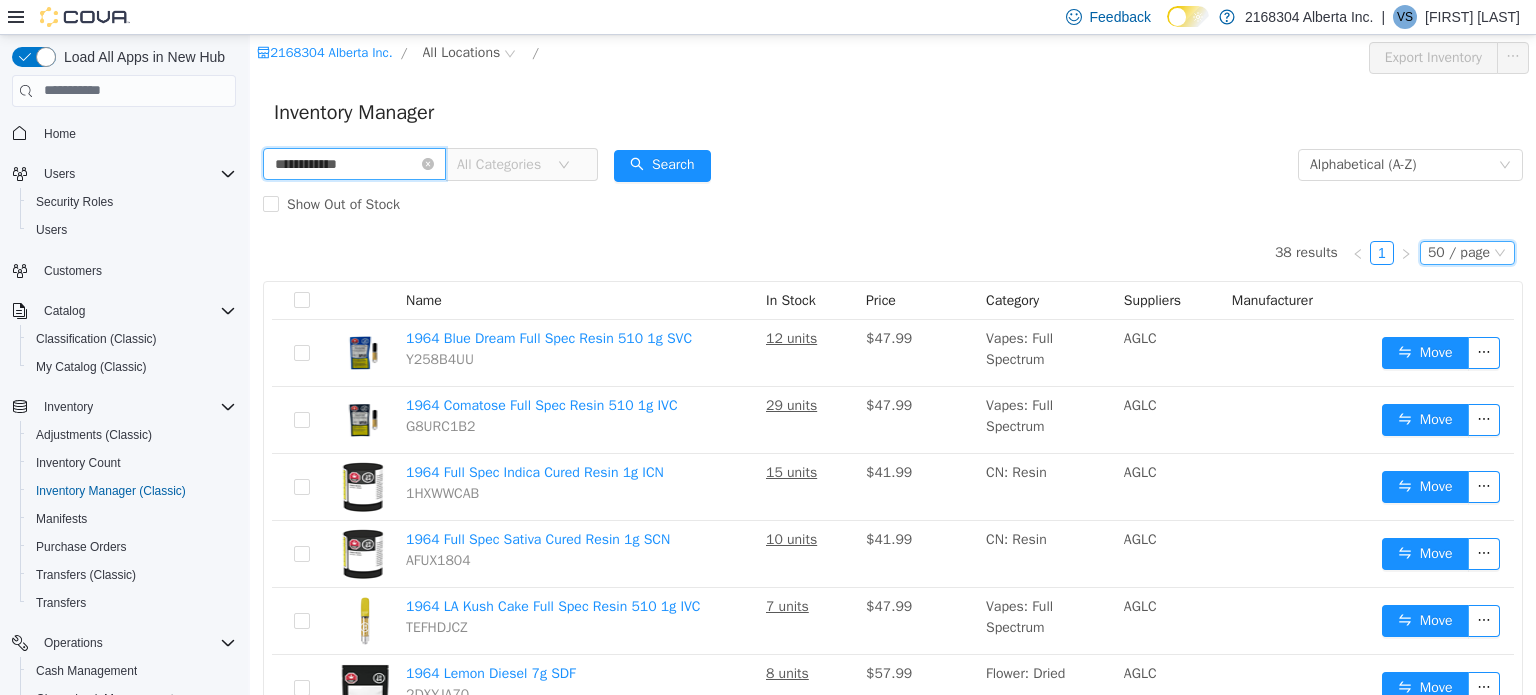click on "**********" at bounding box center [354, 163] 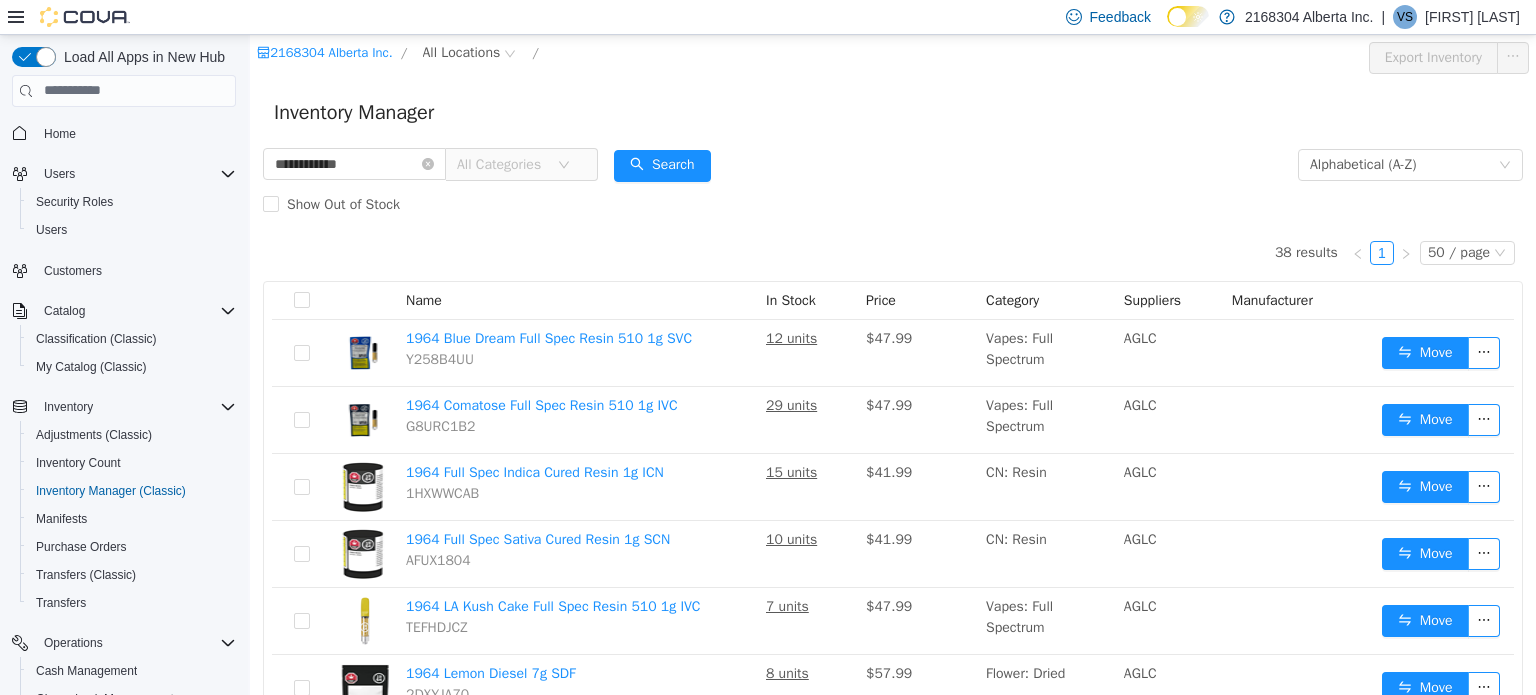 click on "All Categories" at bounding box center [502, 164] 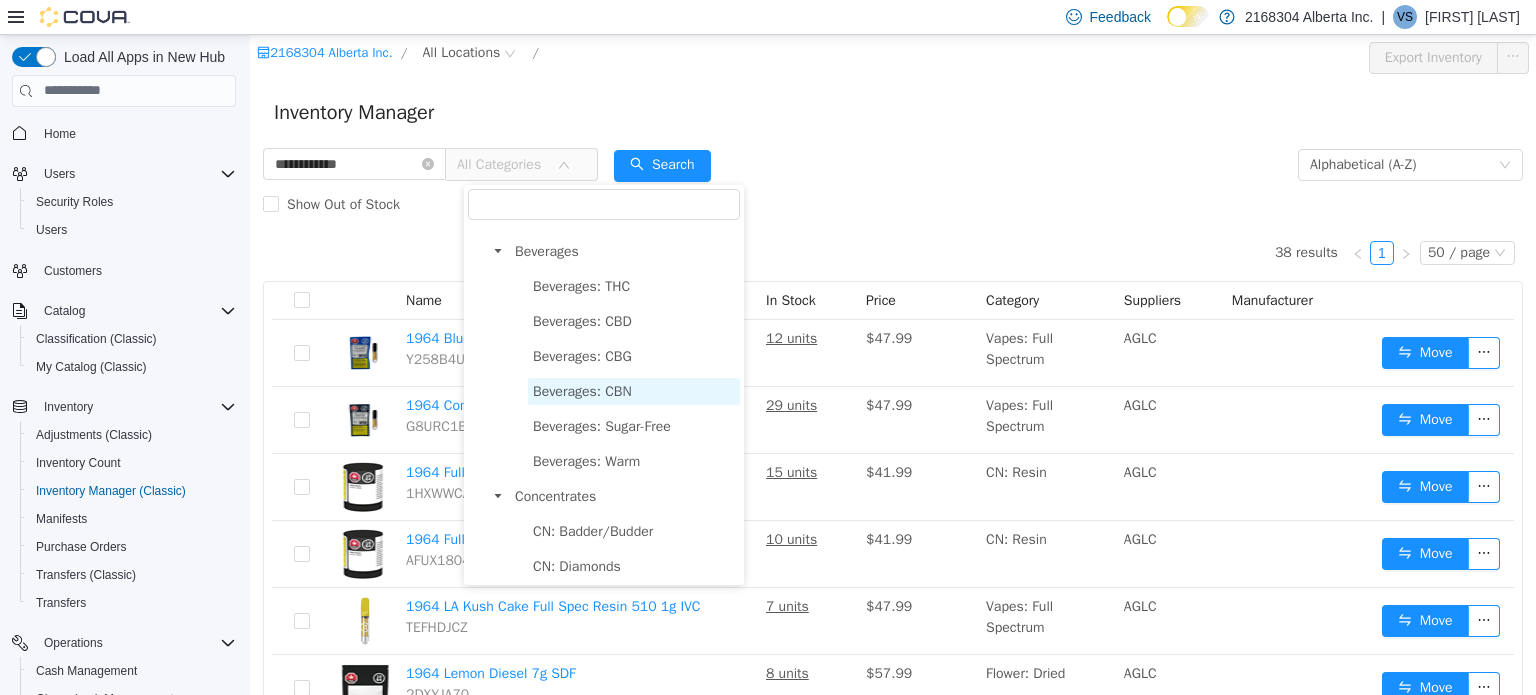 scroll, scrollTop: 1100, scrollLeft: 0, axis: vertical 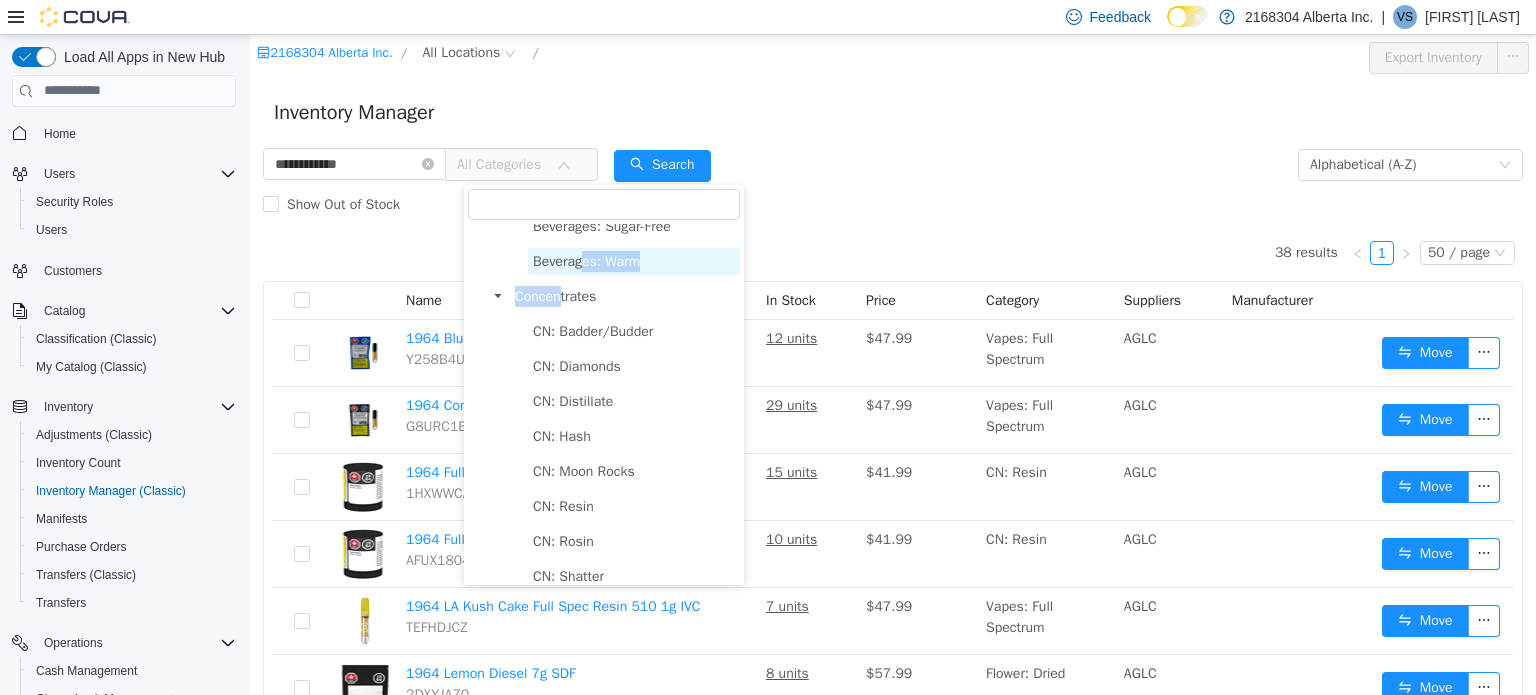 drag, startPoint x: 558, startPoint y: 303, endPoint x: 579, endPoint y: 287, distance: 26.400757 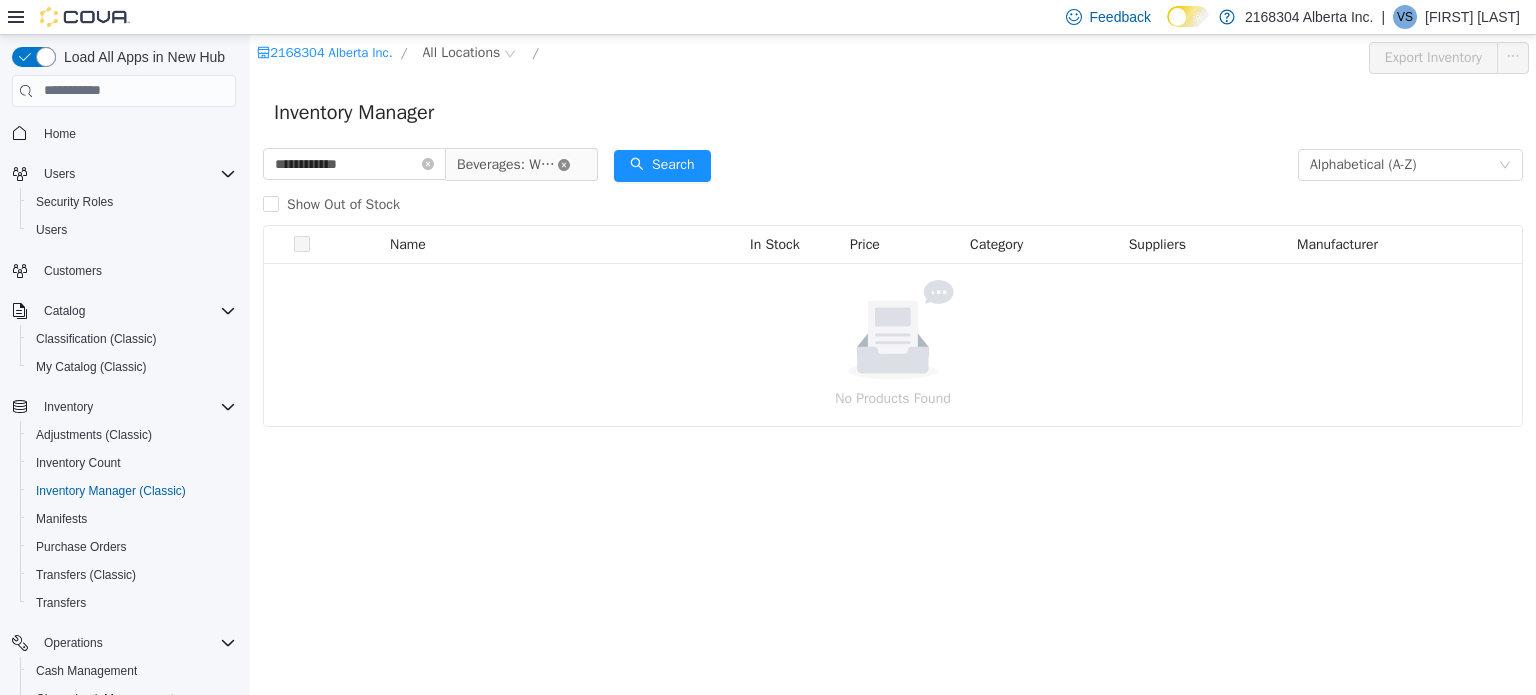 click 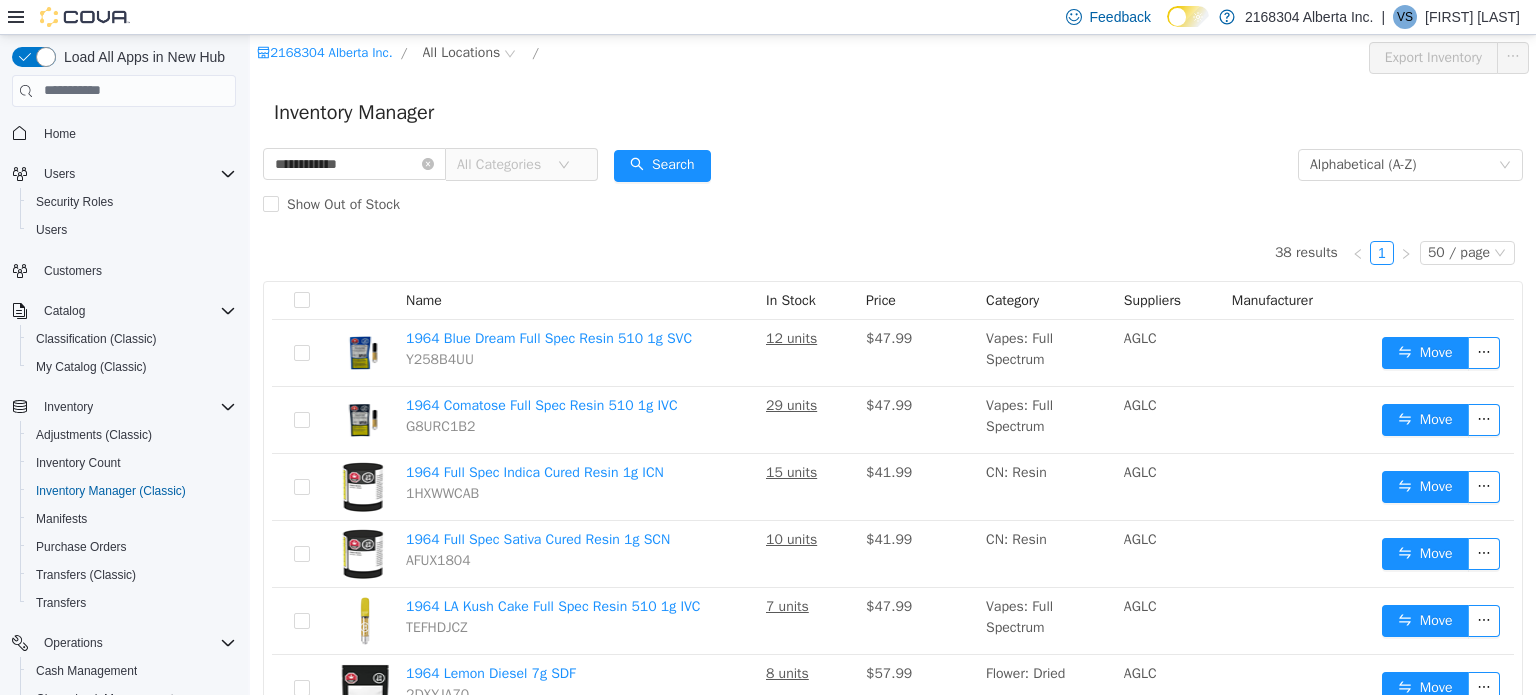click on "All Categories" at bounding box center [502, 164] 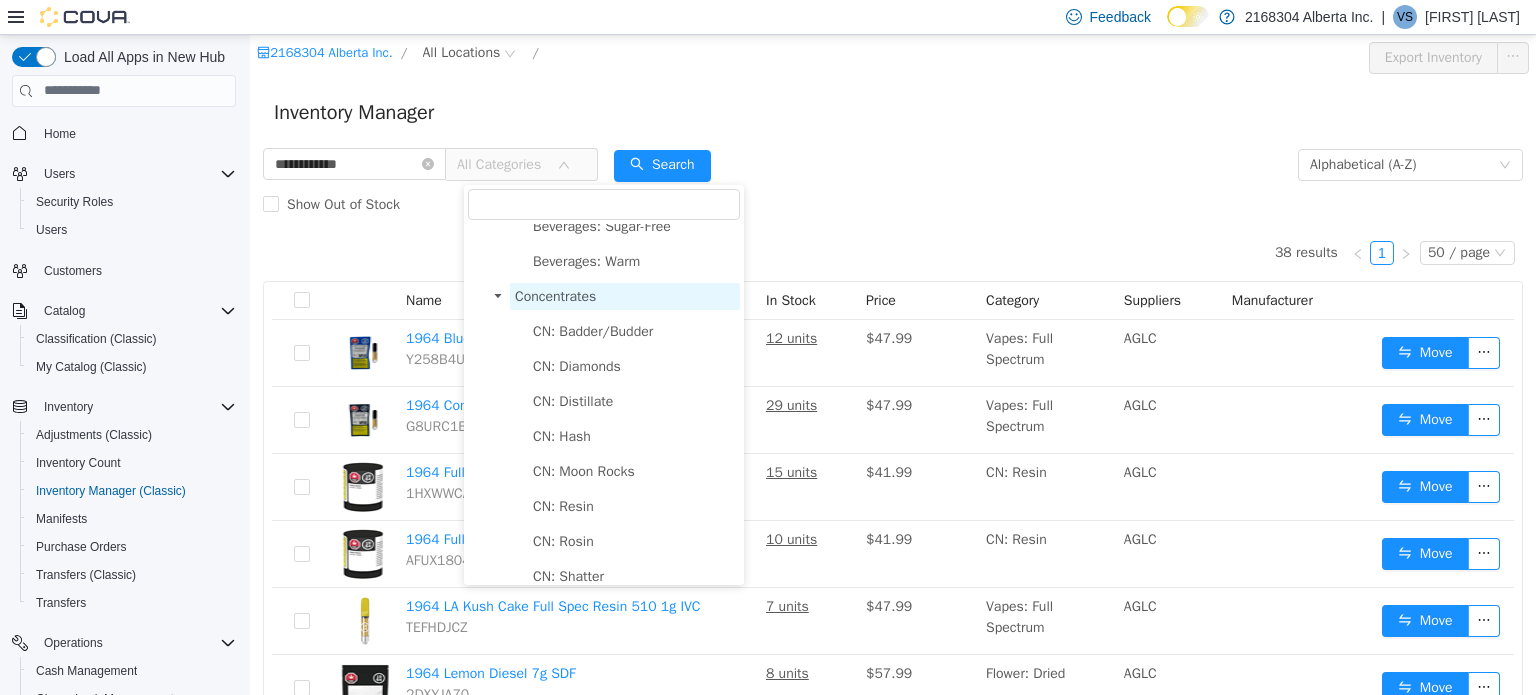 click on "Concentrates" at bounding box center [555, 295] 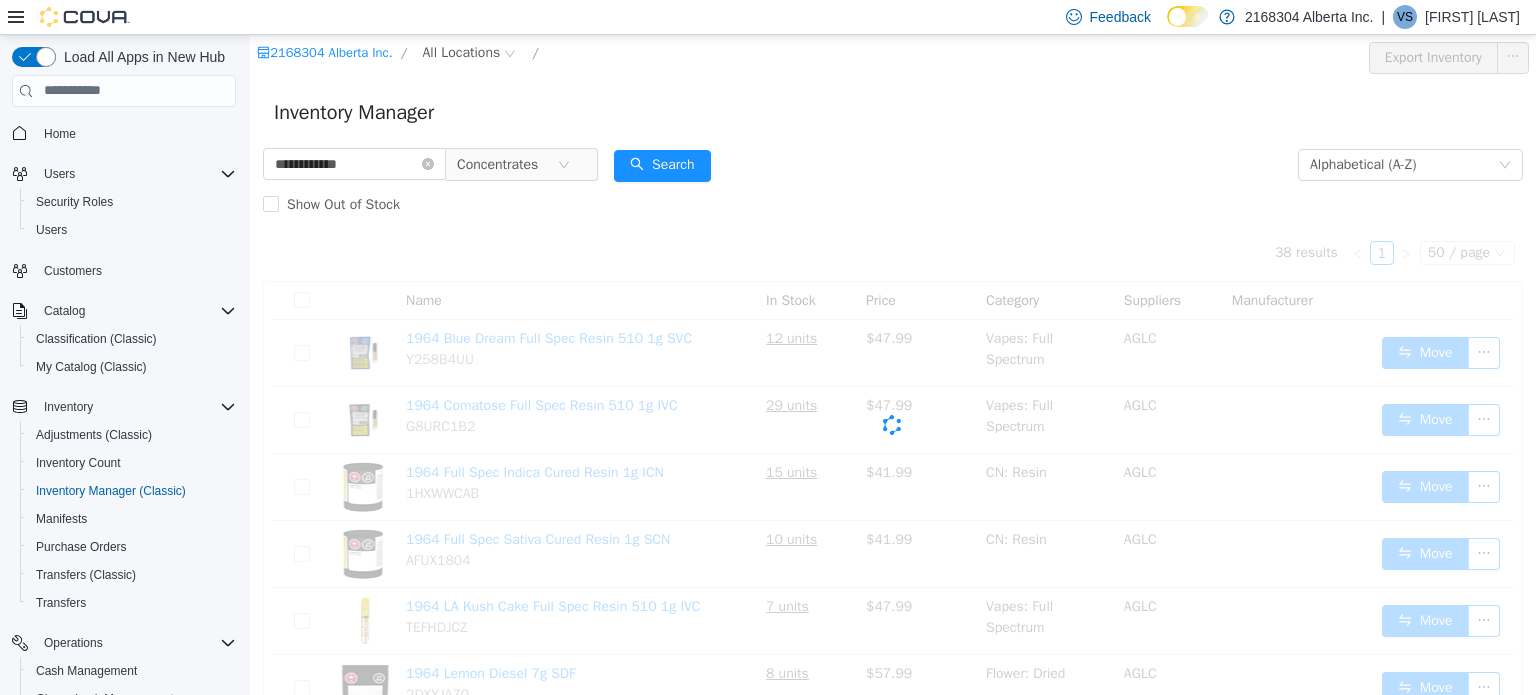 click on "Inventory Manager" at bounding box center [893, 112] 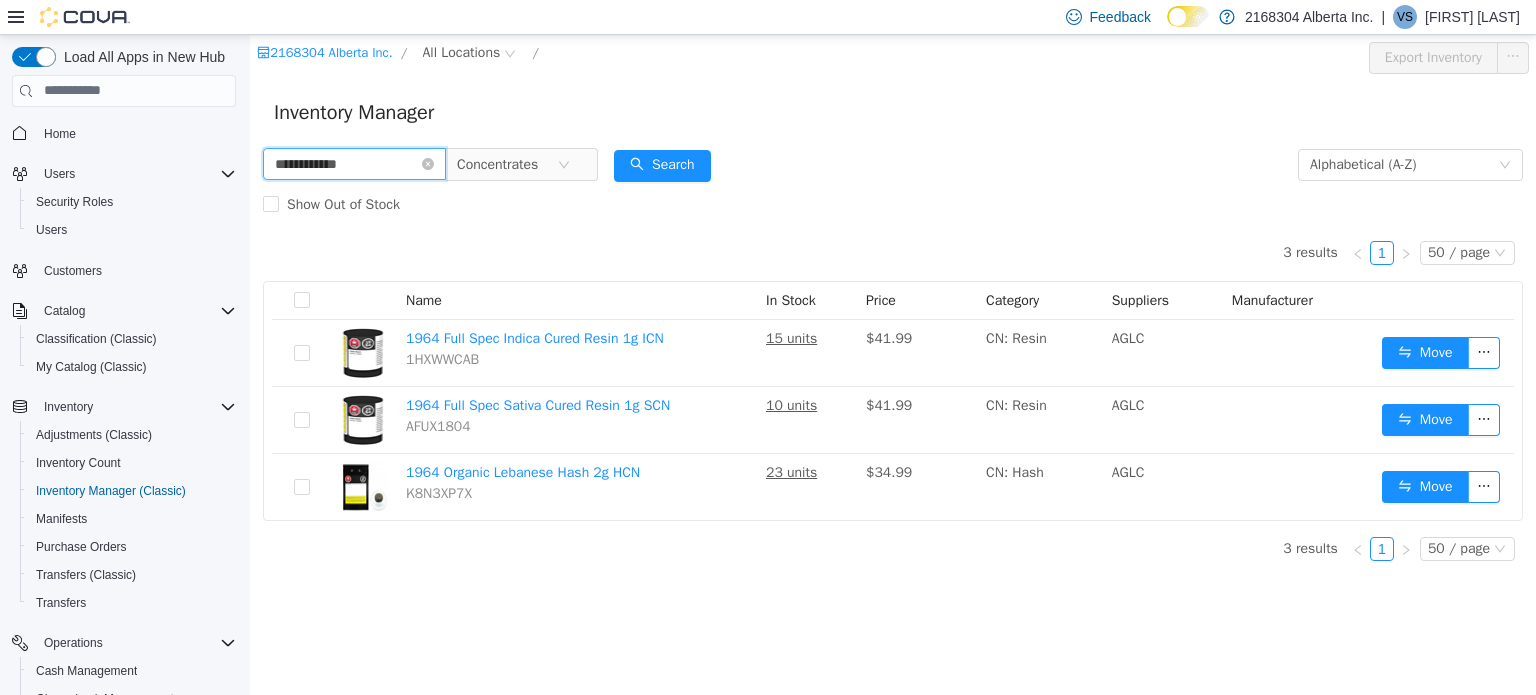 click on "**********" at bounding box center (354, 163) 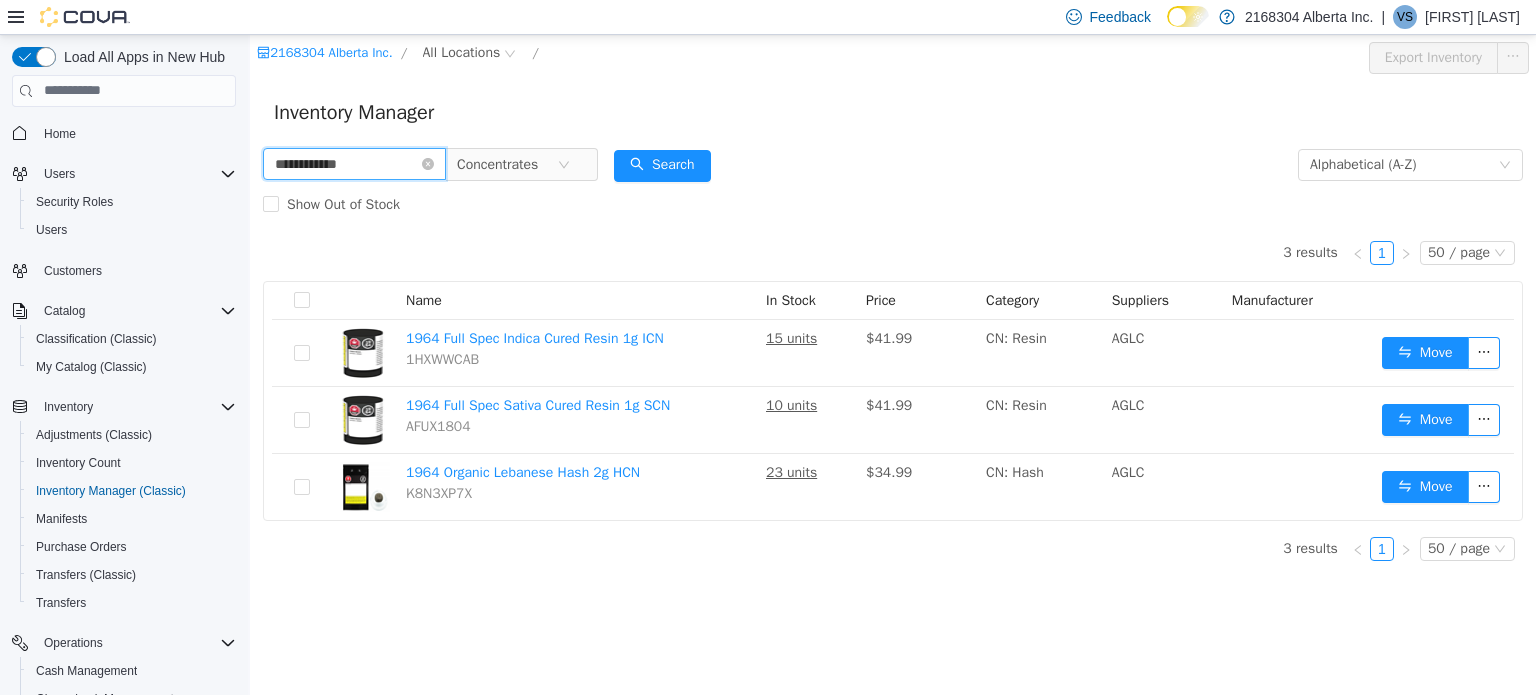 click on "**********" at bounding box center (354, 163) 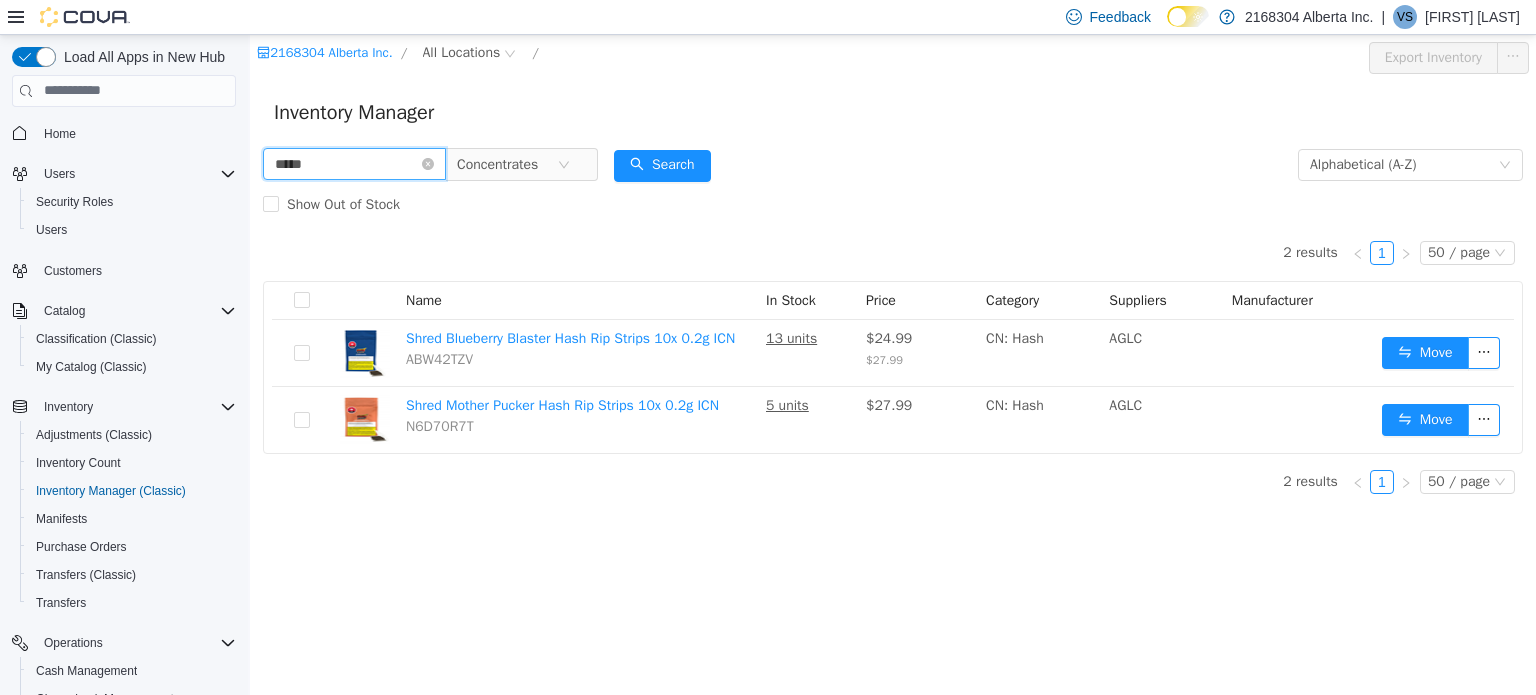 click on "*****" at bounding box center (354, 163) 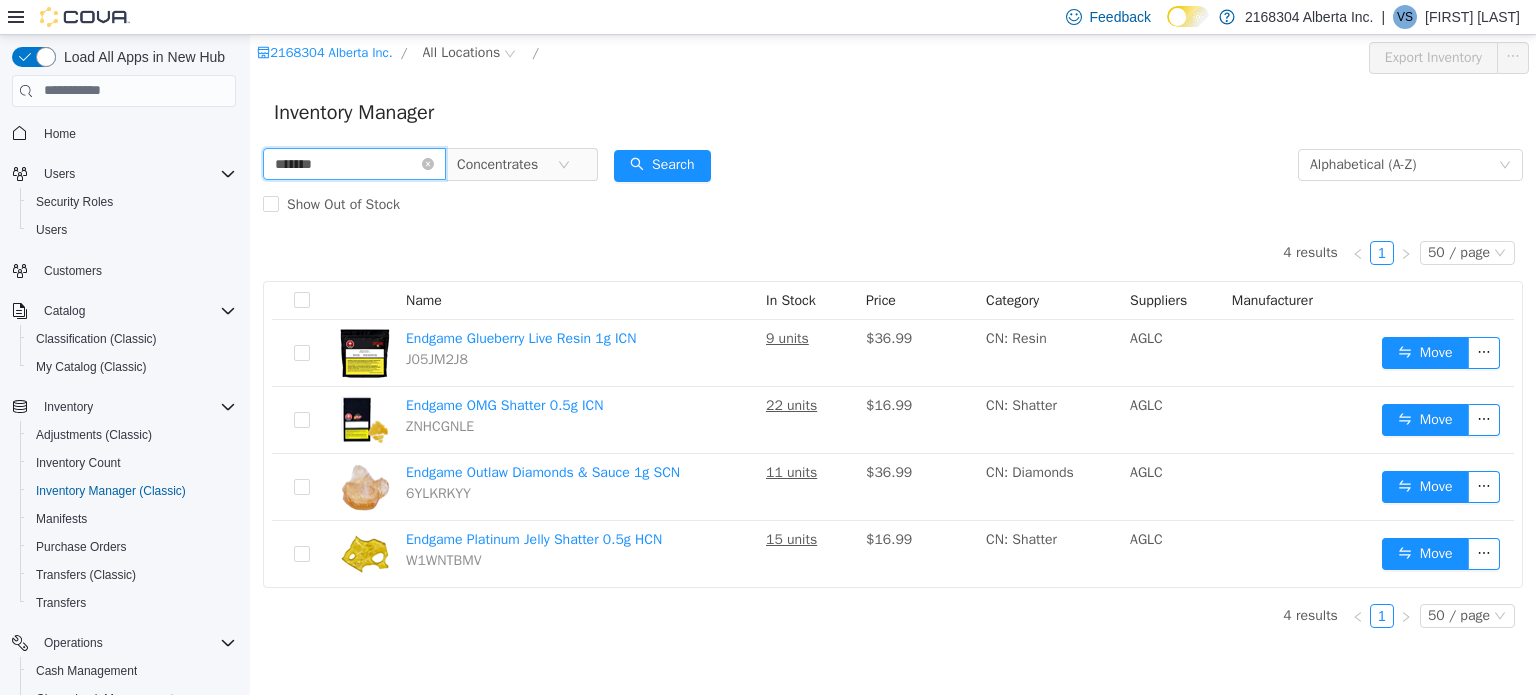 click on "*******" at bounding box center (354, 163) 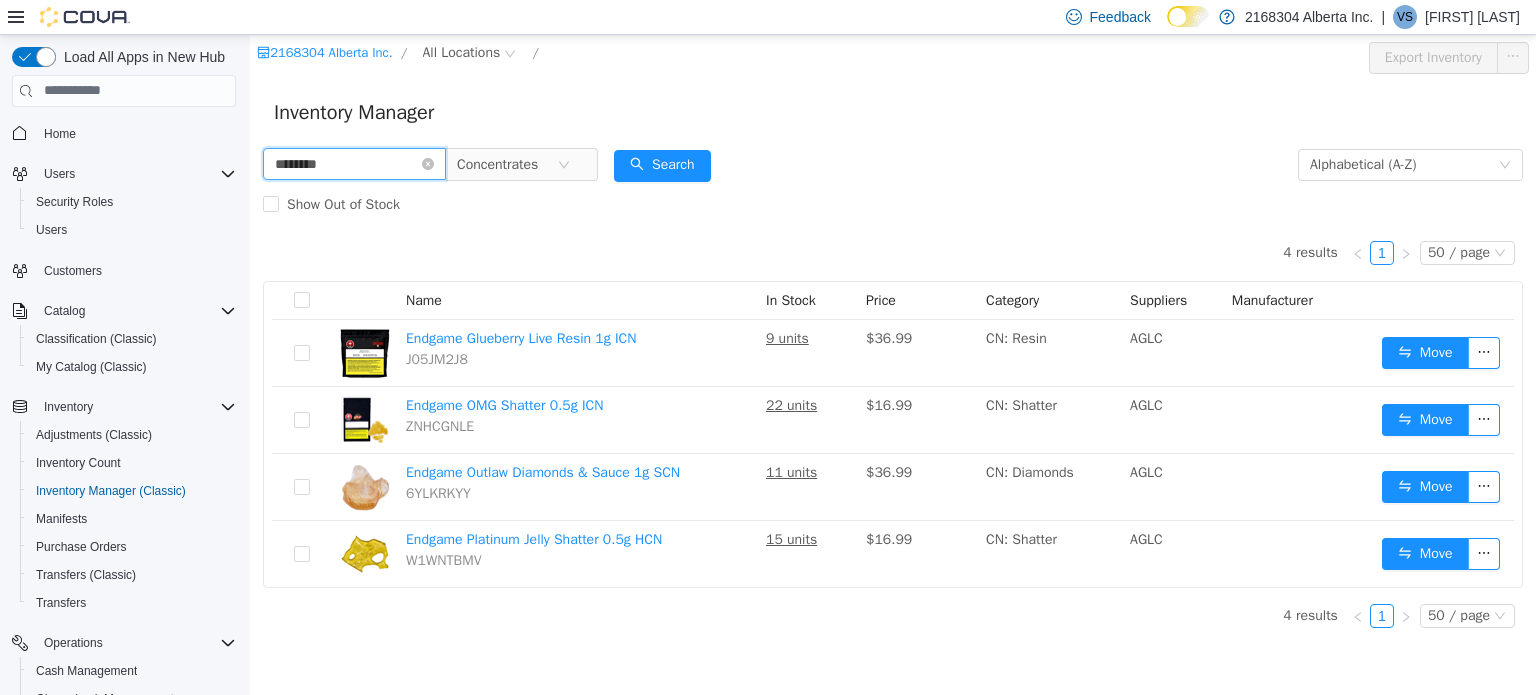 type on "********" 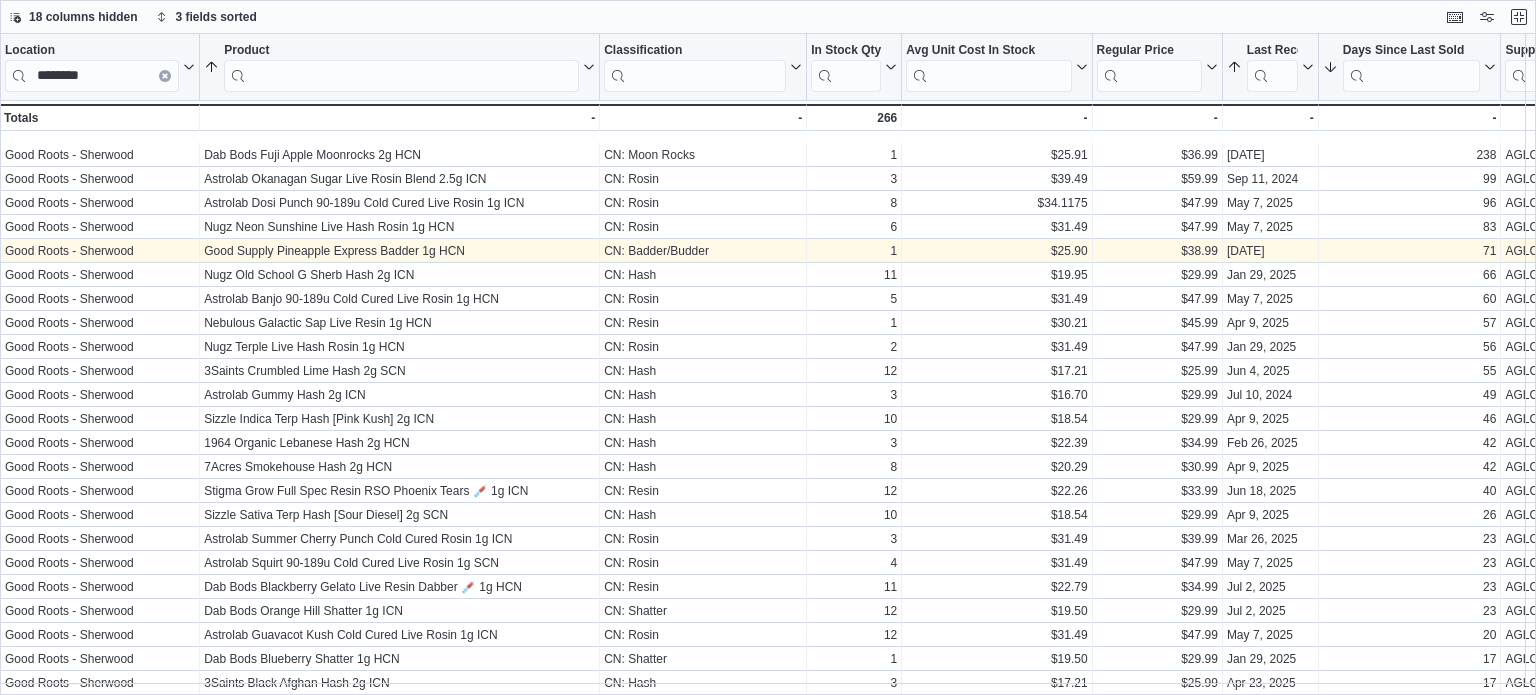 scroll, scrollTop: 0, scrollLeft: 0, axis: both 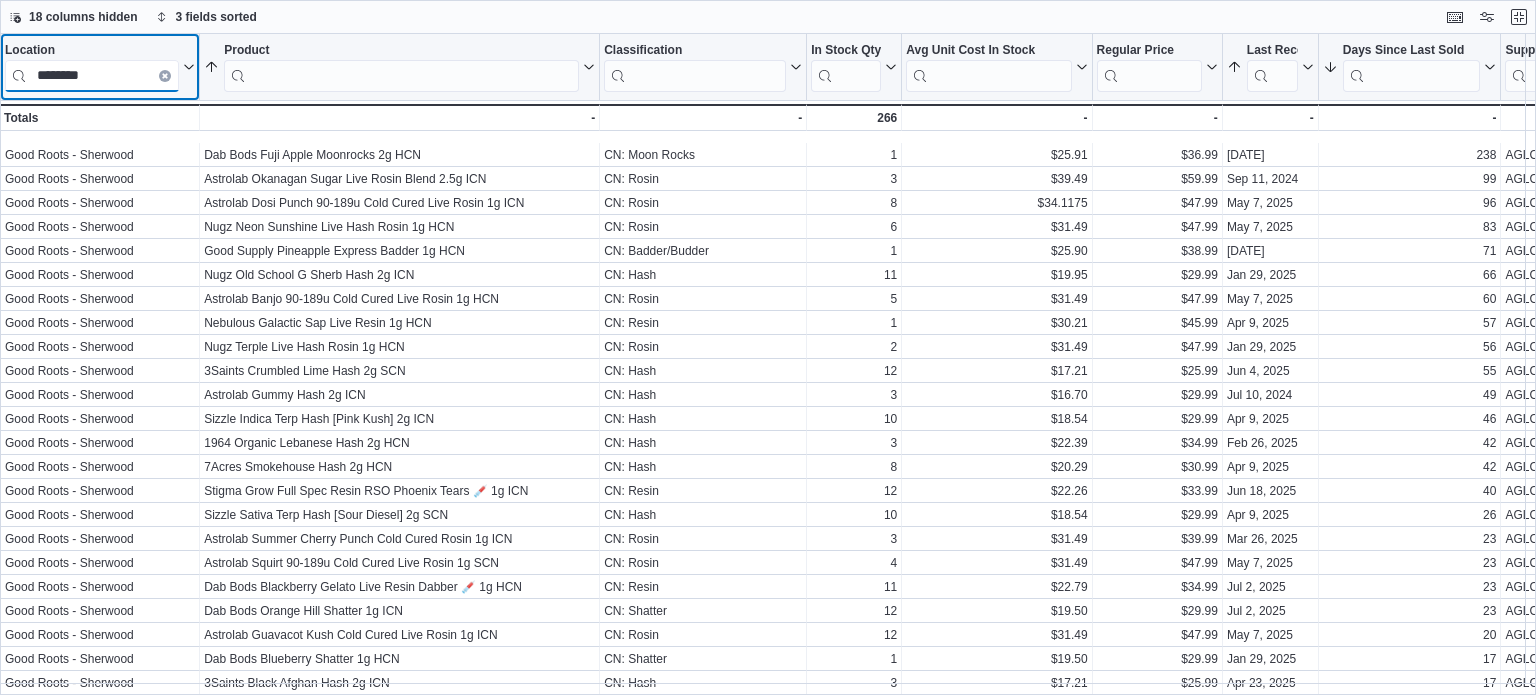 click on "********" at bounding box center [92, 76] 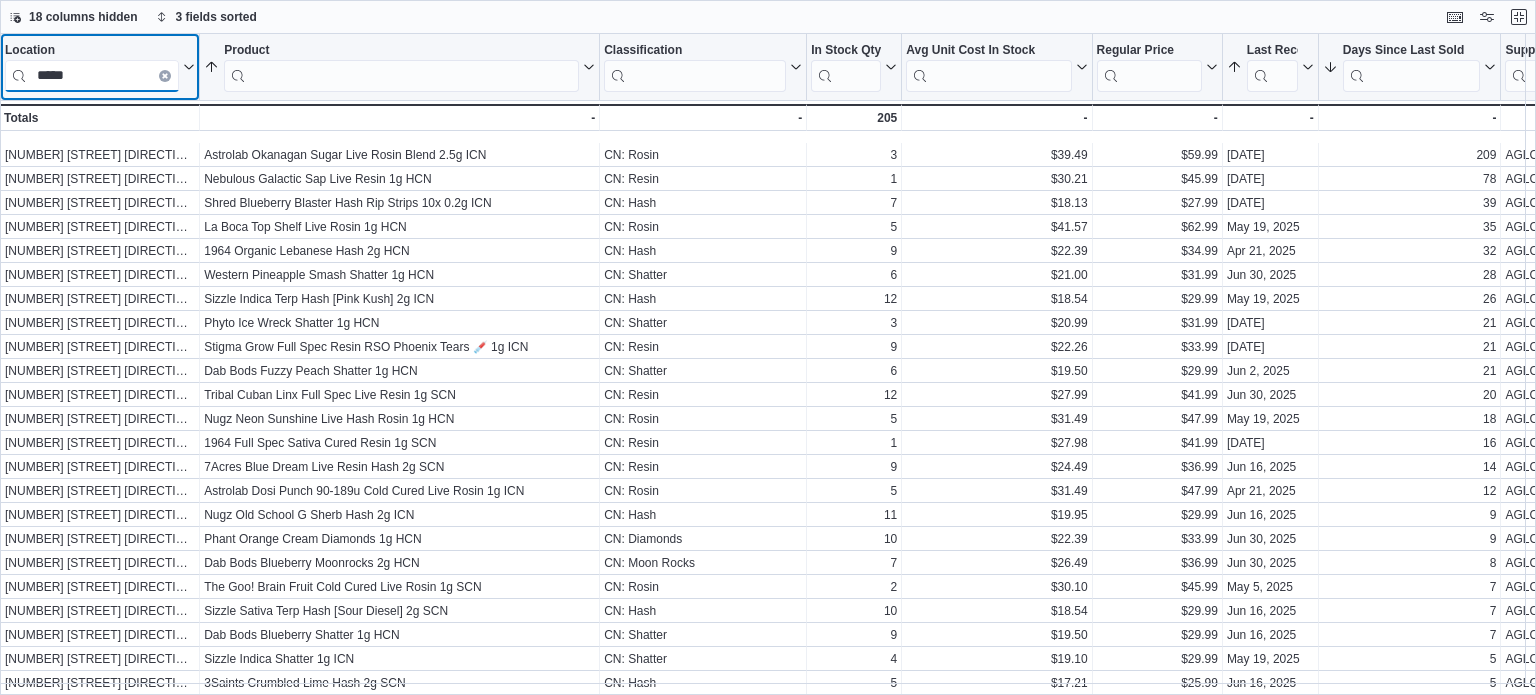 click on "*****" at bounding box center (92, 76) 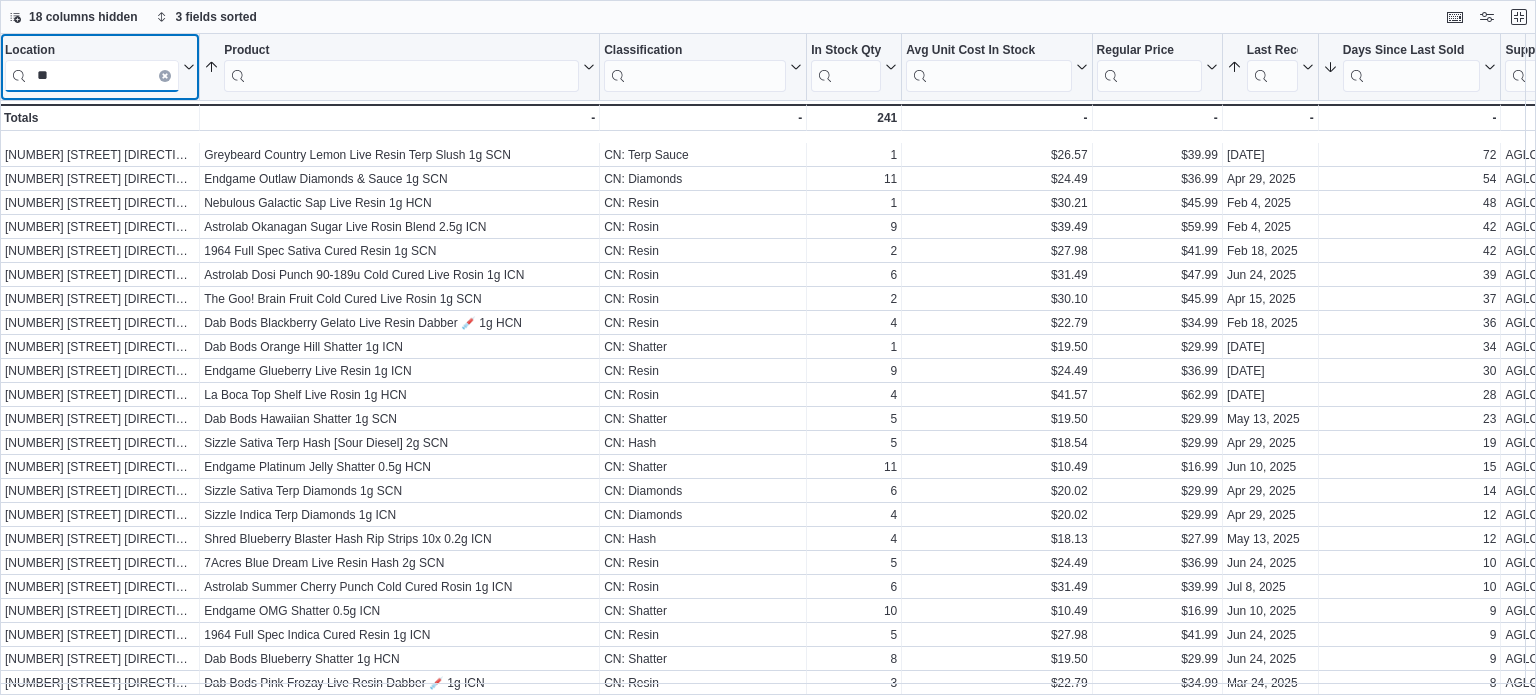 type on "*" 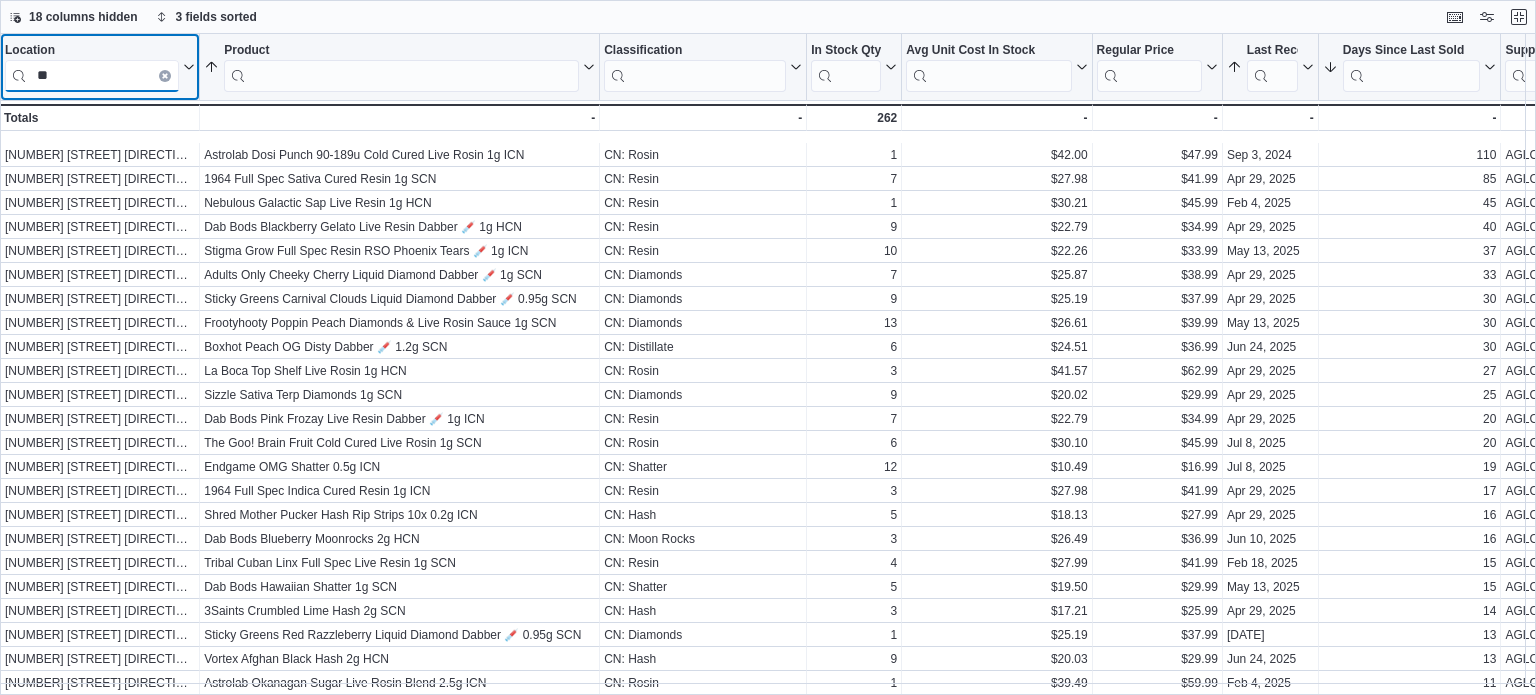type on "**" 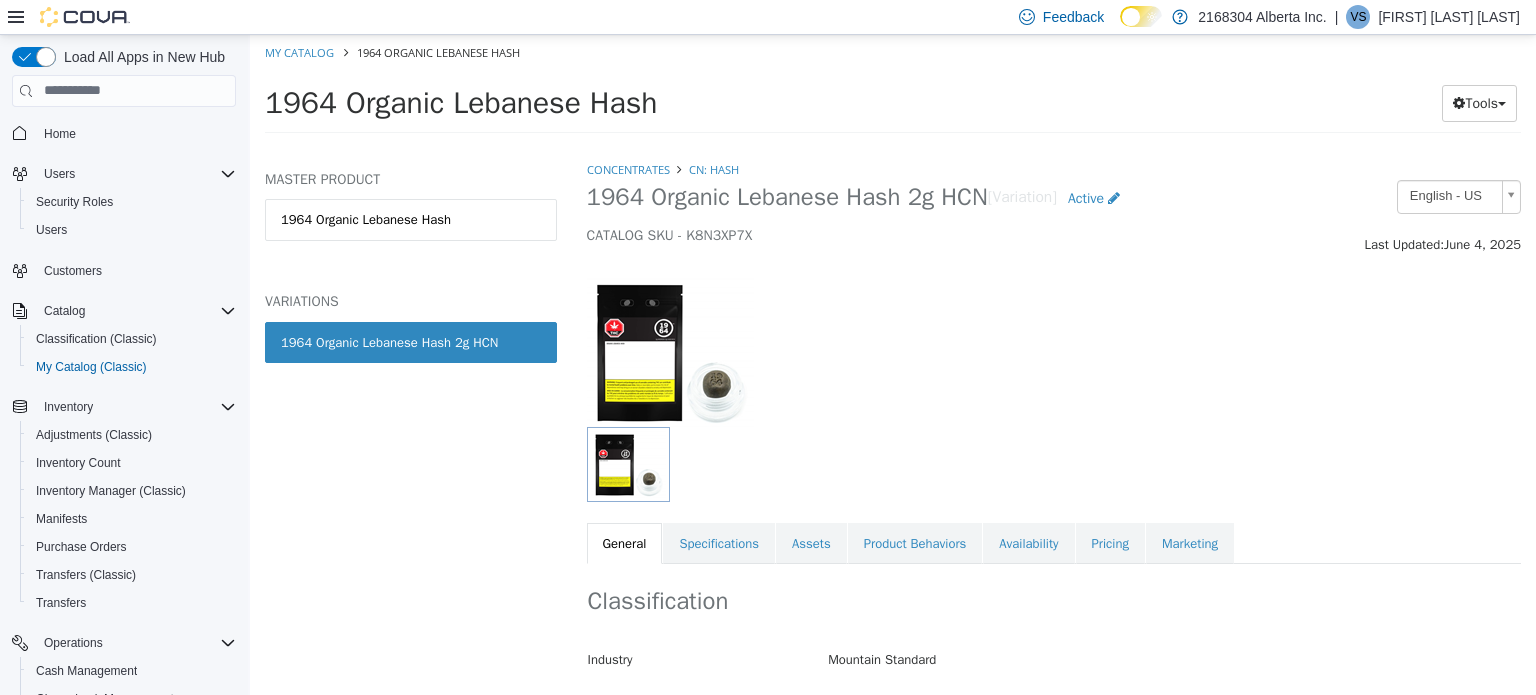 scroll, scrollTop: 0, scrollLeft: 0, axis: both 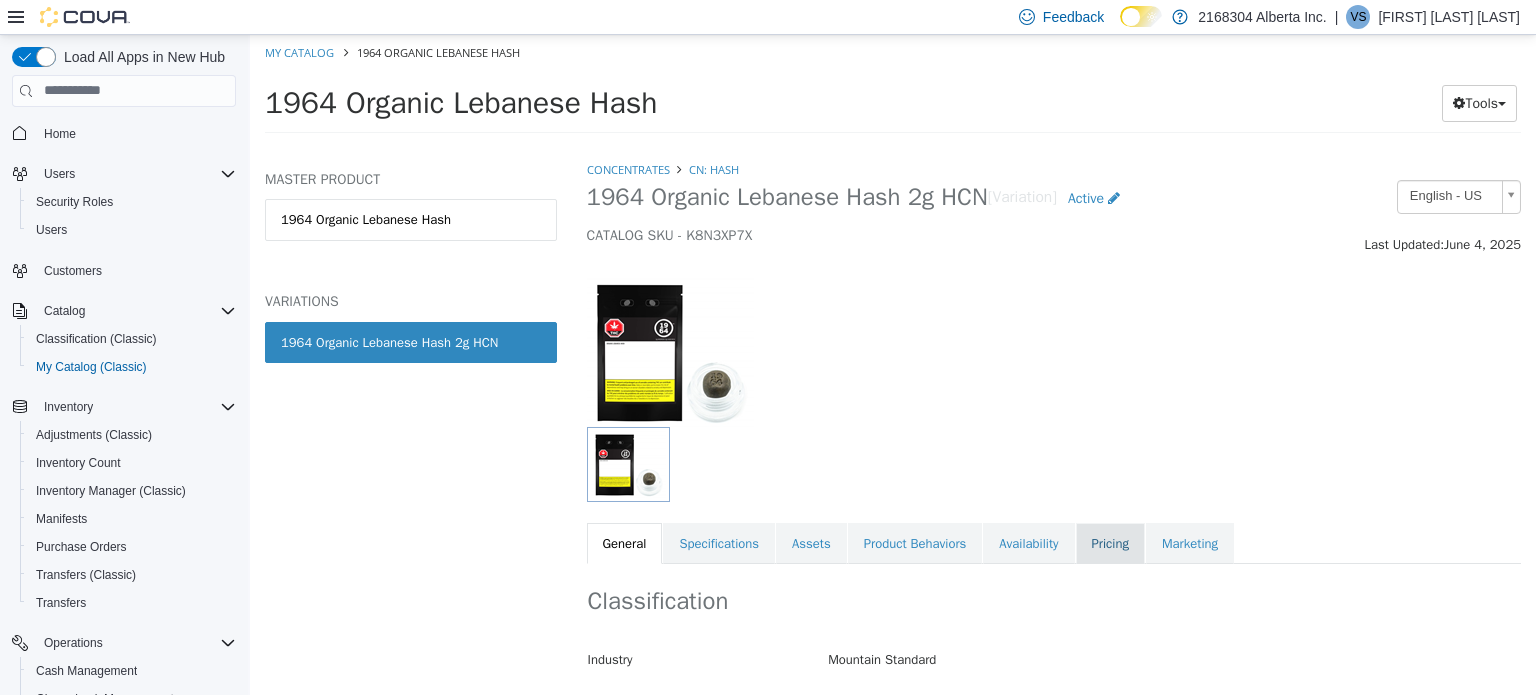 click on "Pricing" at bounding box center [1110, 543] 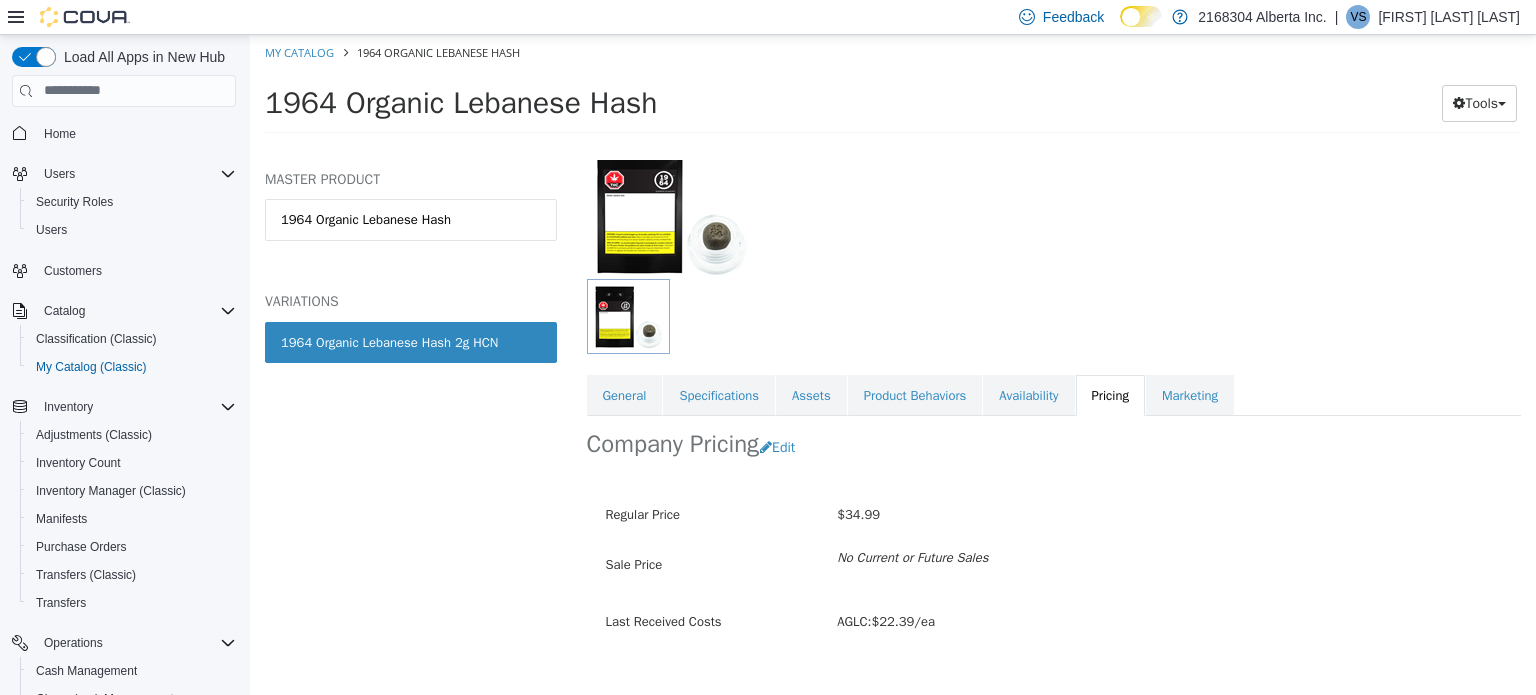 scroll, scrollTop: 179, scrollLeft: 0, axis: vertical 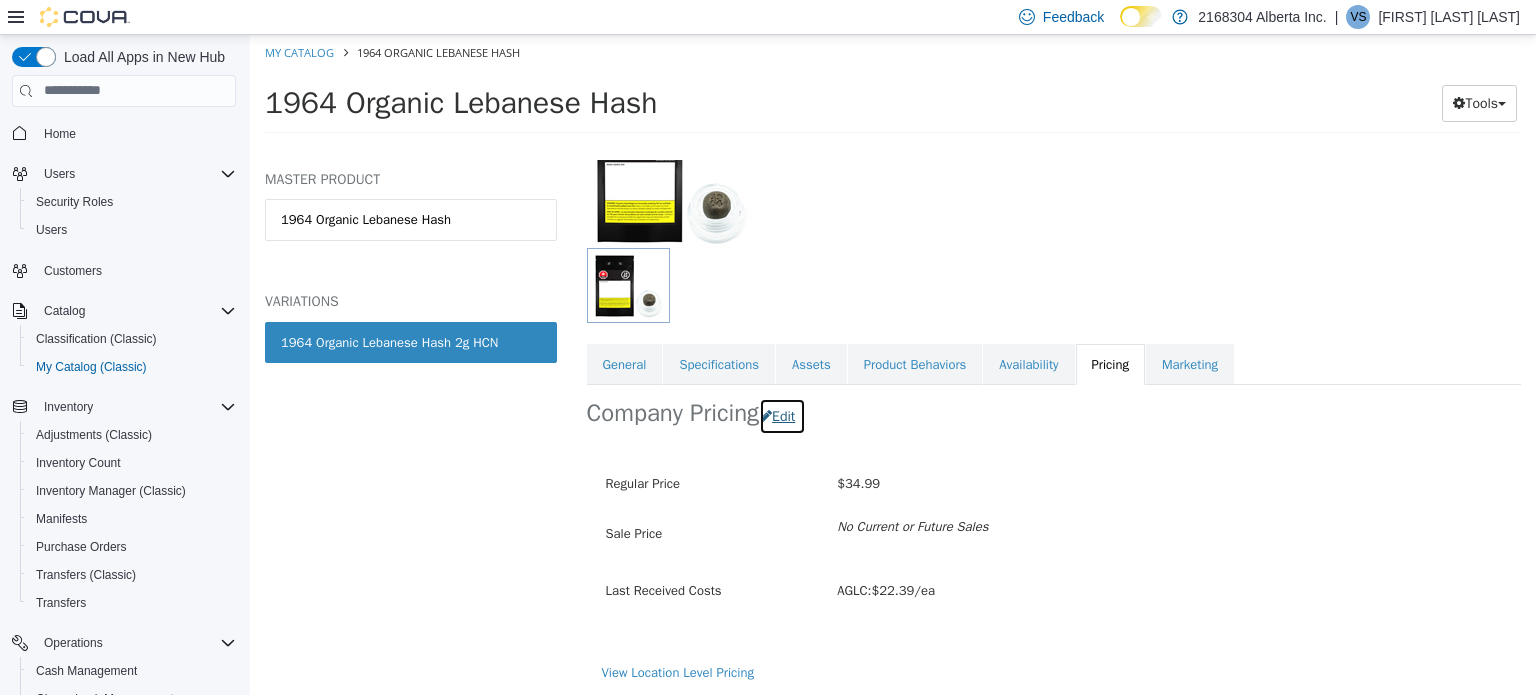 click on "Edit" at bounding box center (782, 415) 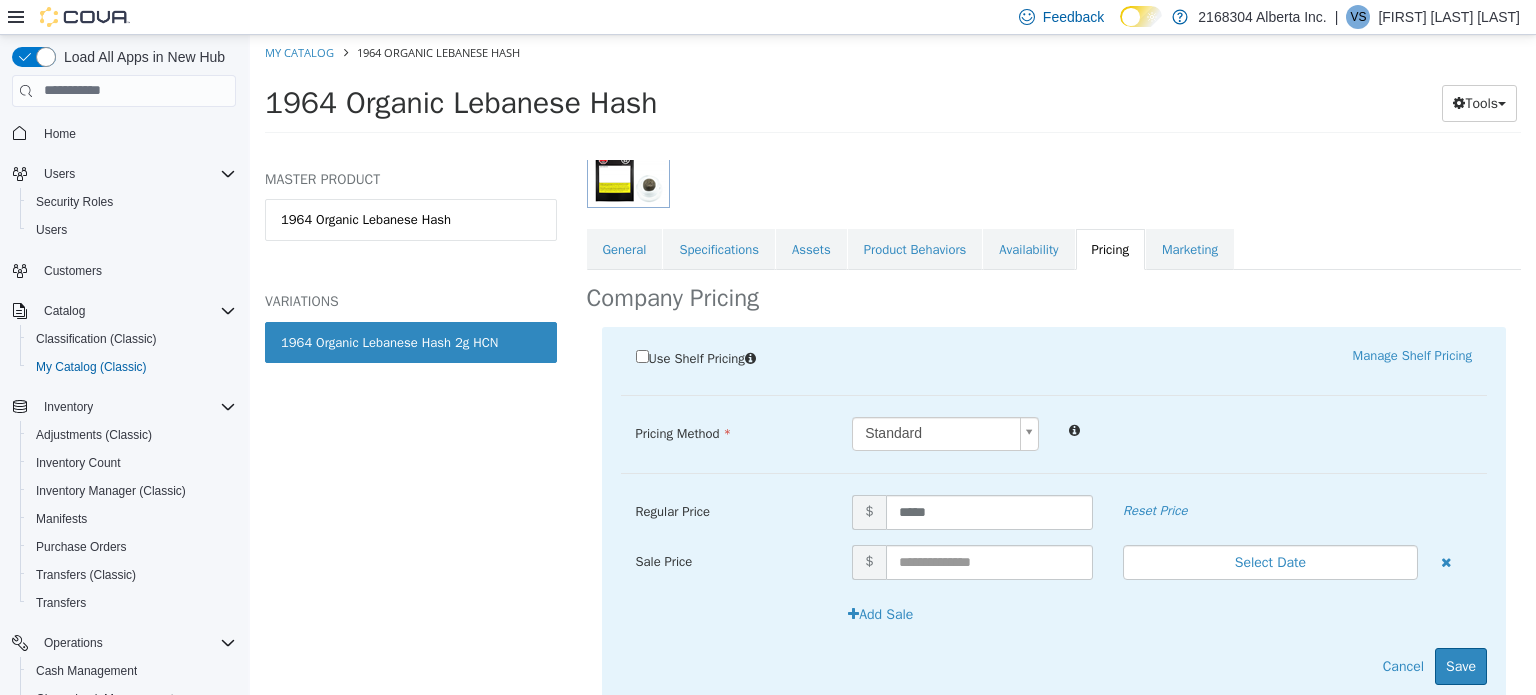 scroll, scrollTop: 353, scrollLeft: 0, axis: vertical 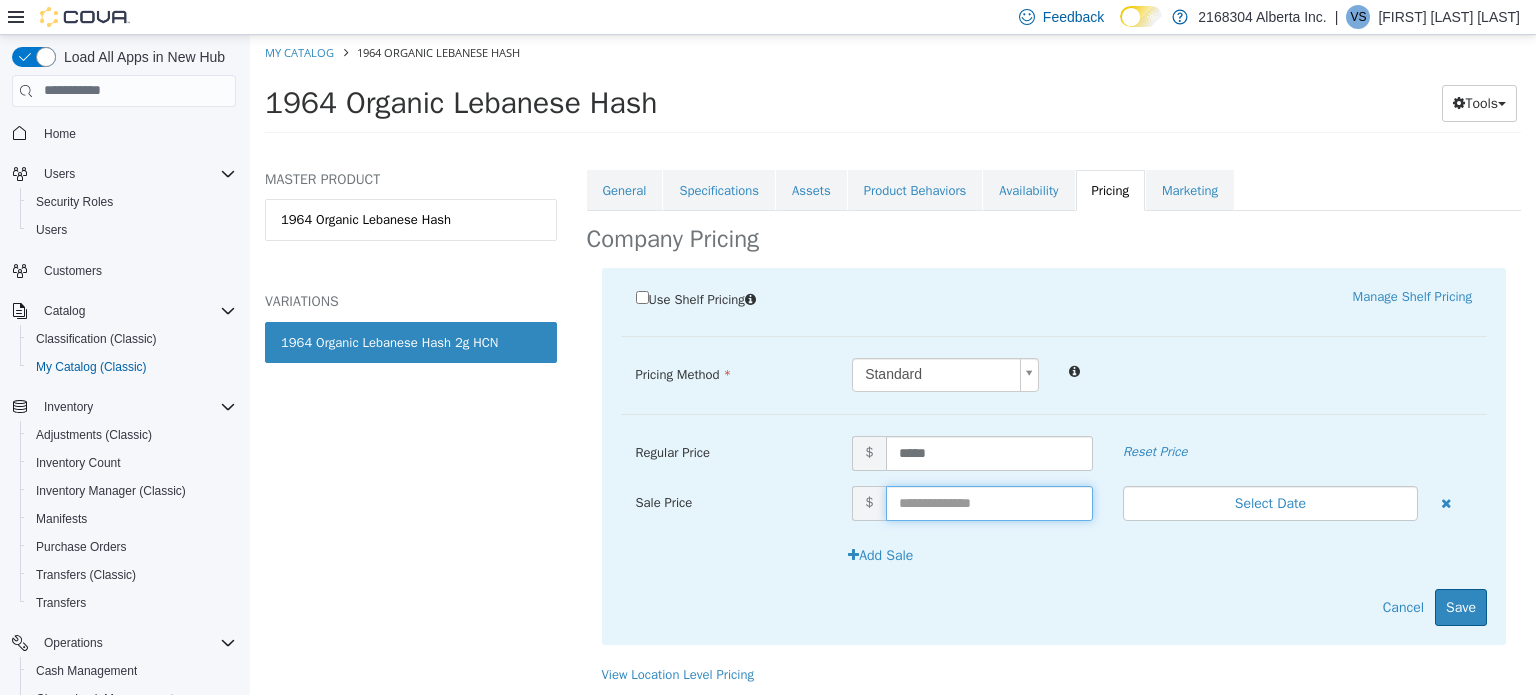 click at bounding box center [989, 502] 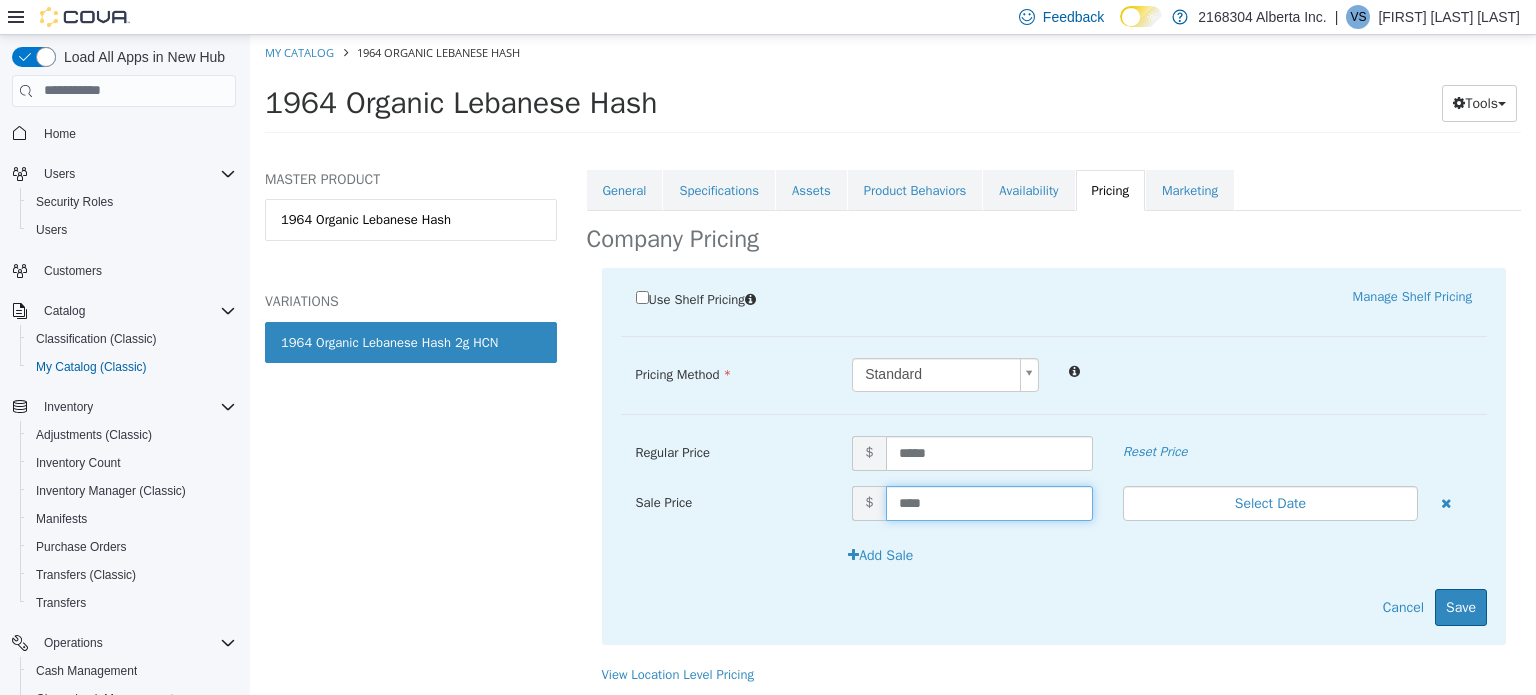 type on "*****" 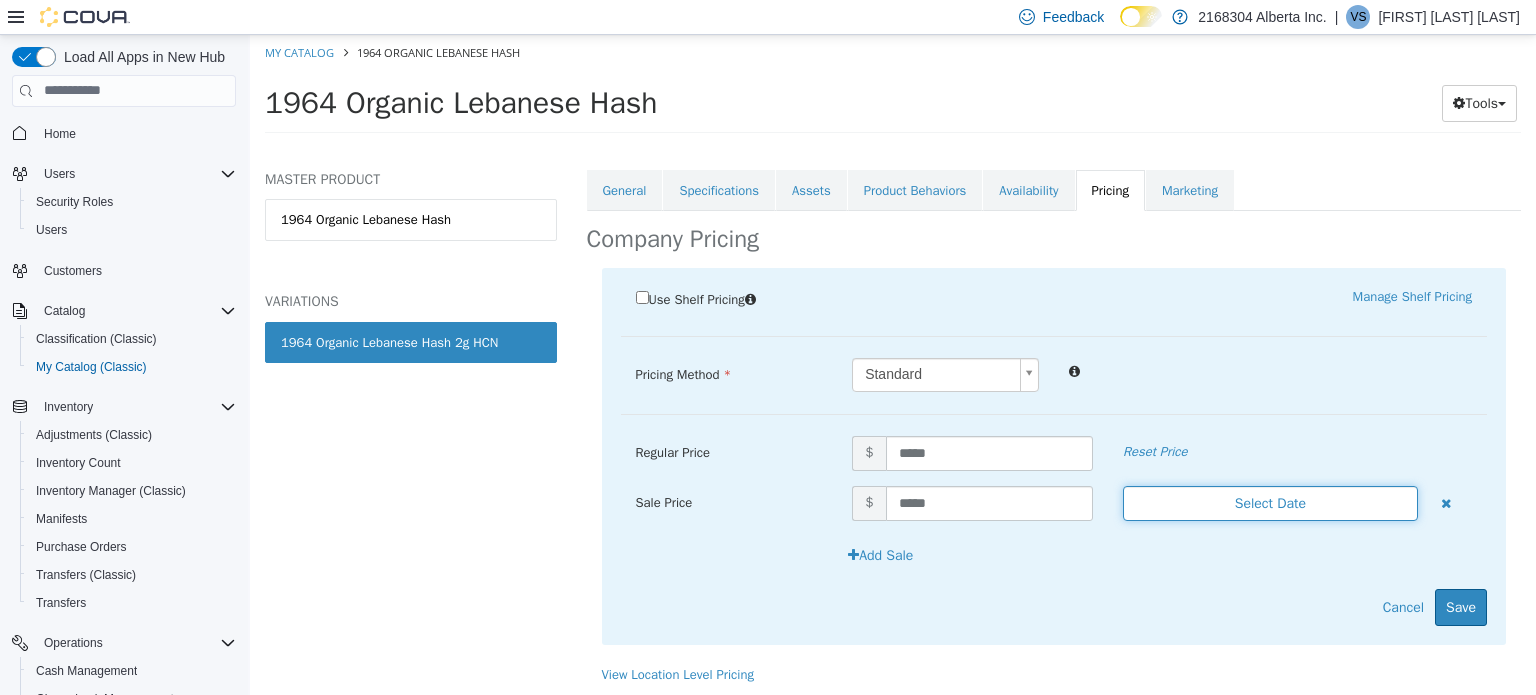 click on "Select Date" at bounding box center [1270, 502] 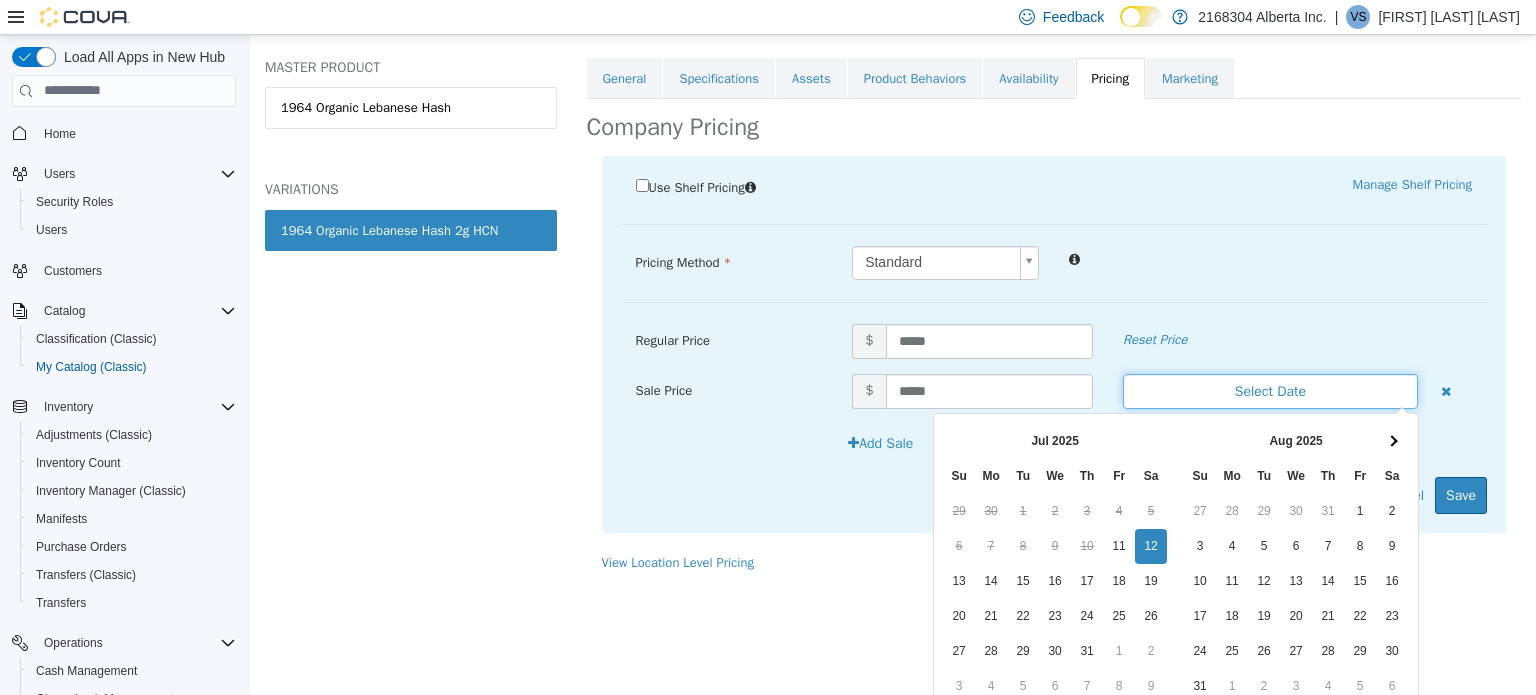 scroll, scrollTop: 206, scrollLeft: 0, axis: vertical 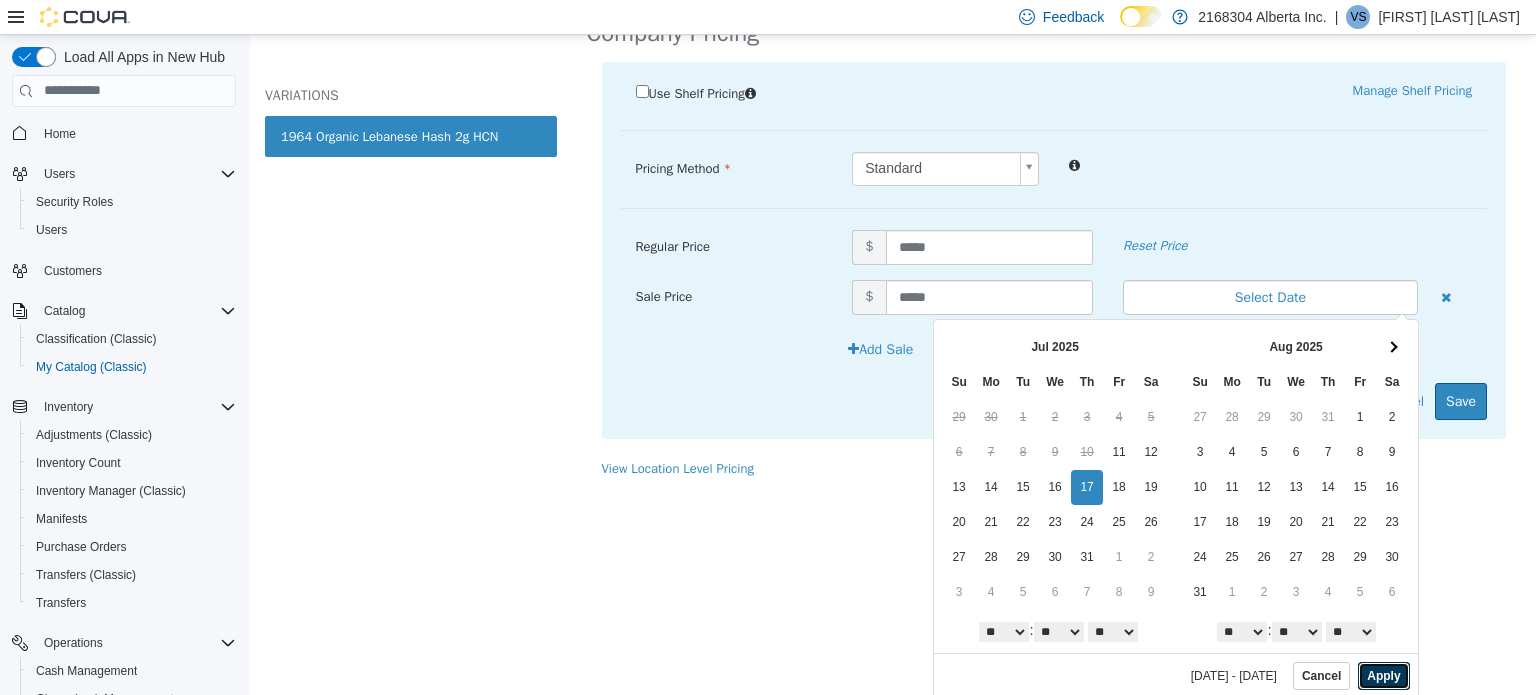 click on "Apply" at bounding box center (1383, 675) 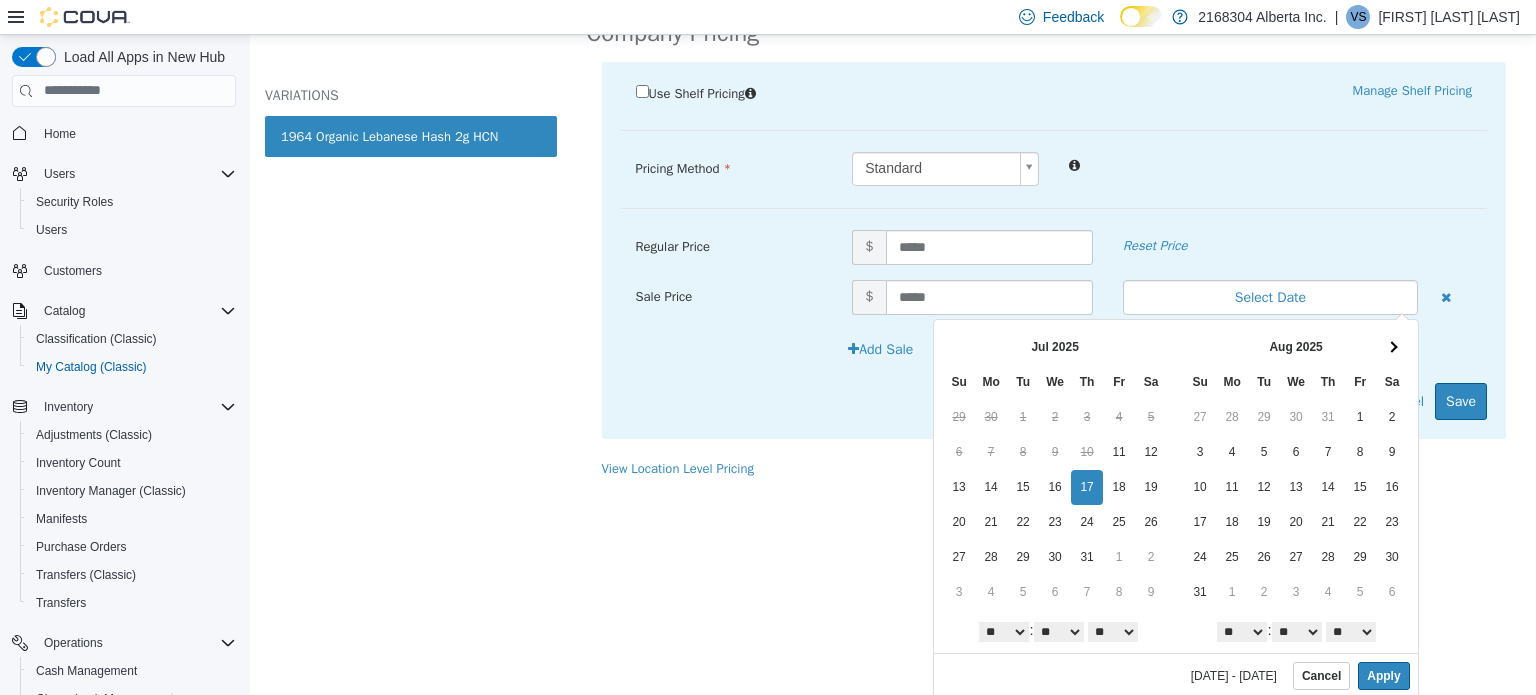 scroll, scrollTop: 0, scrollLeft: 0, axis: both 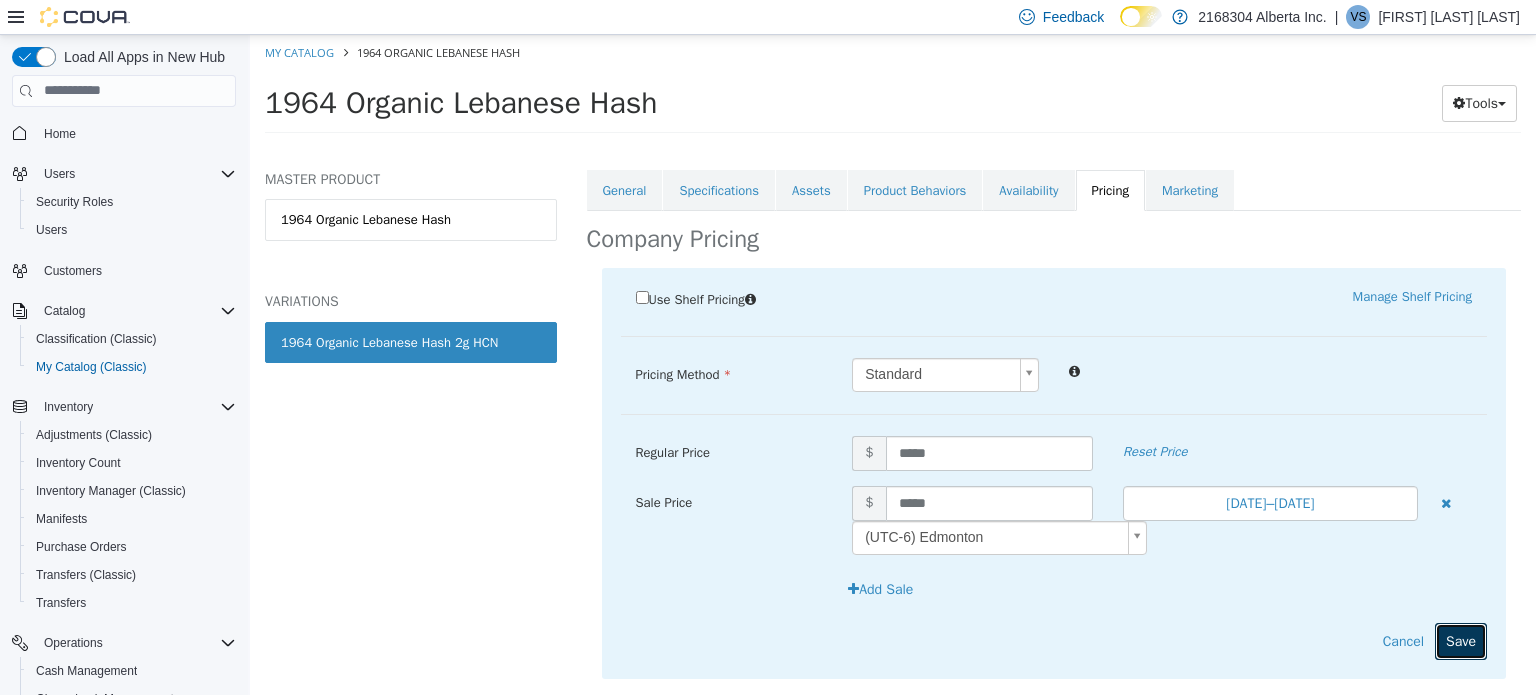 click on "Save" at bounding box center (1461, 640) 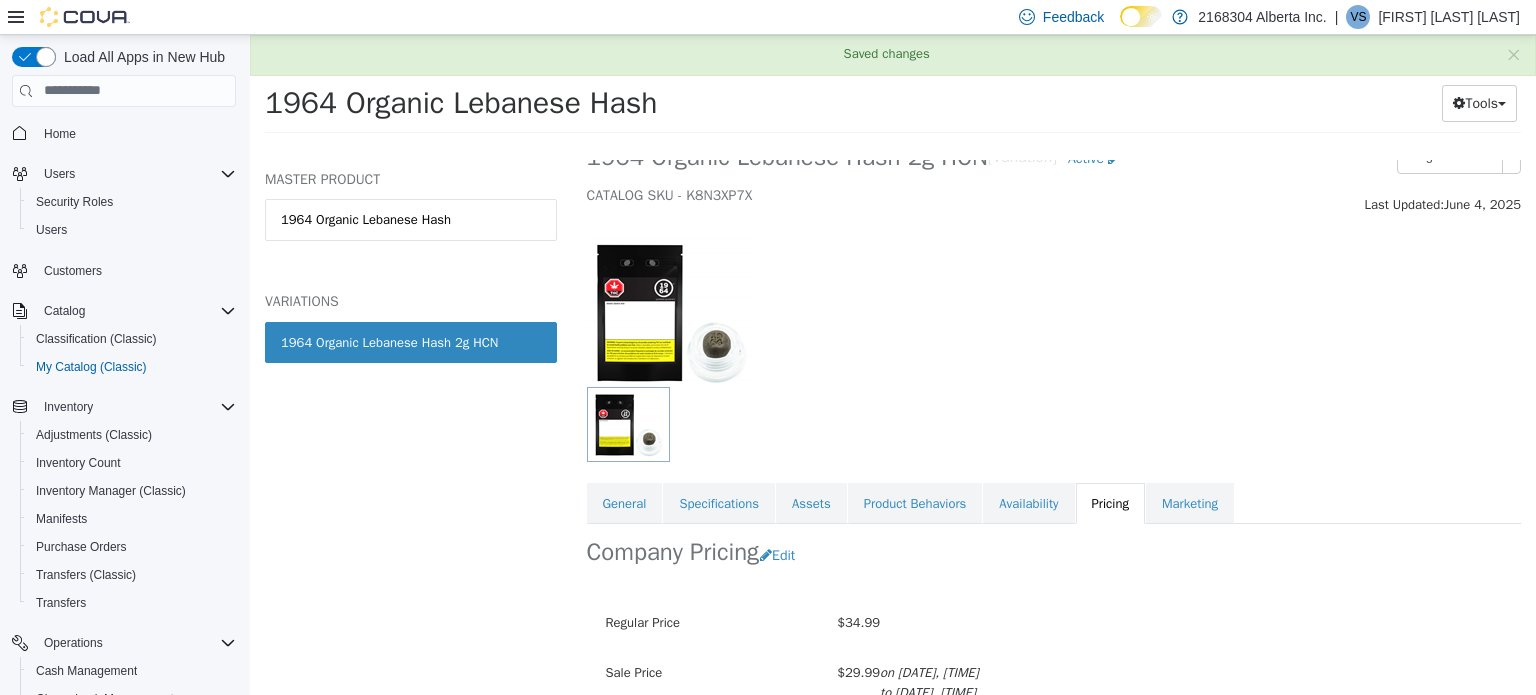 scroll, scrollTop: 0, scrollLeft: 0, axis: both 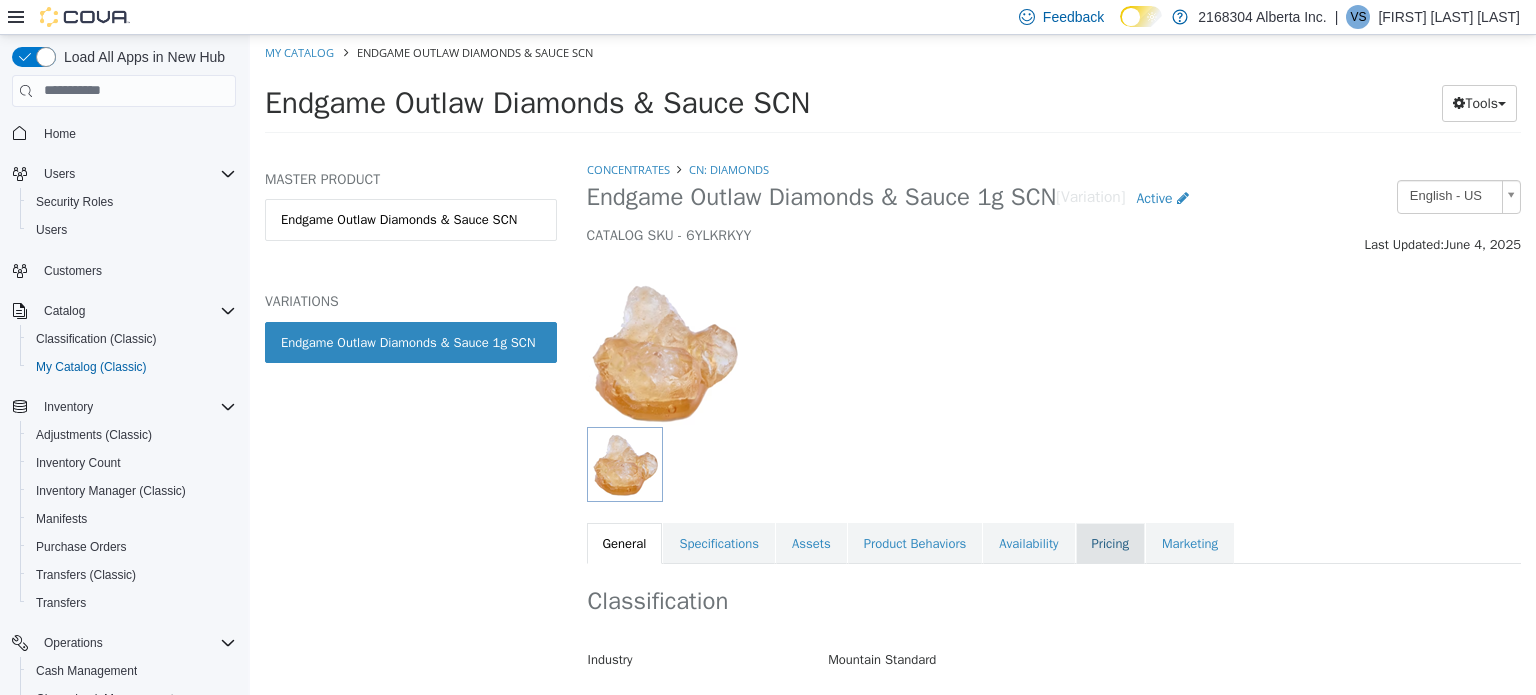 click on "Pricing" at bounding box center [1110, 543] 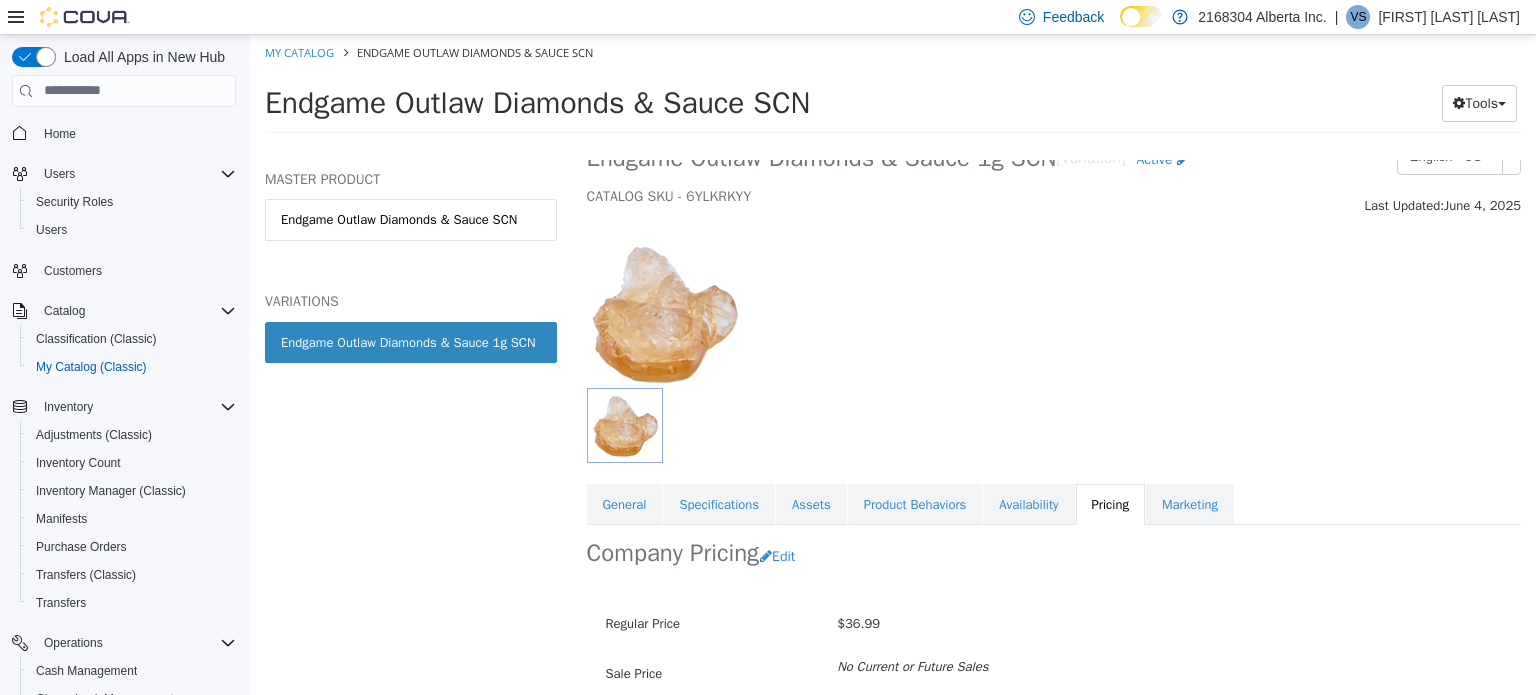scroll, scrollTop: 179, scrollLeft: 0, axis: vertical 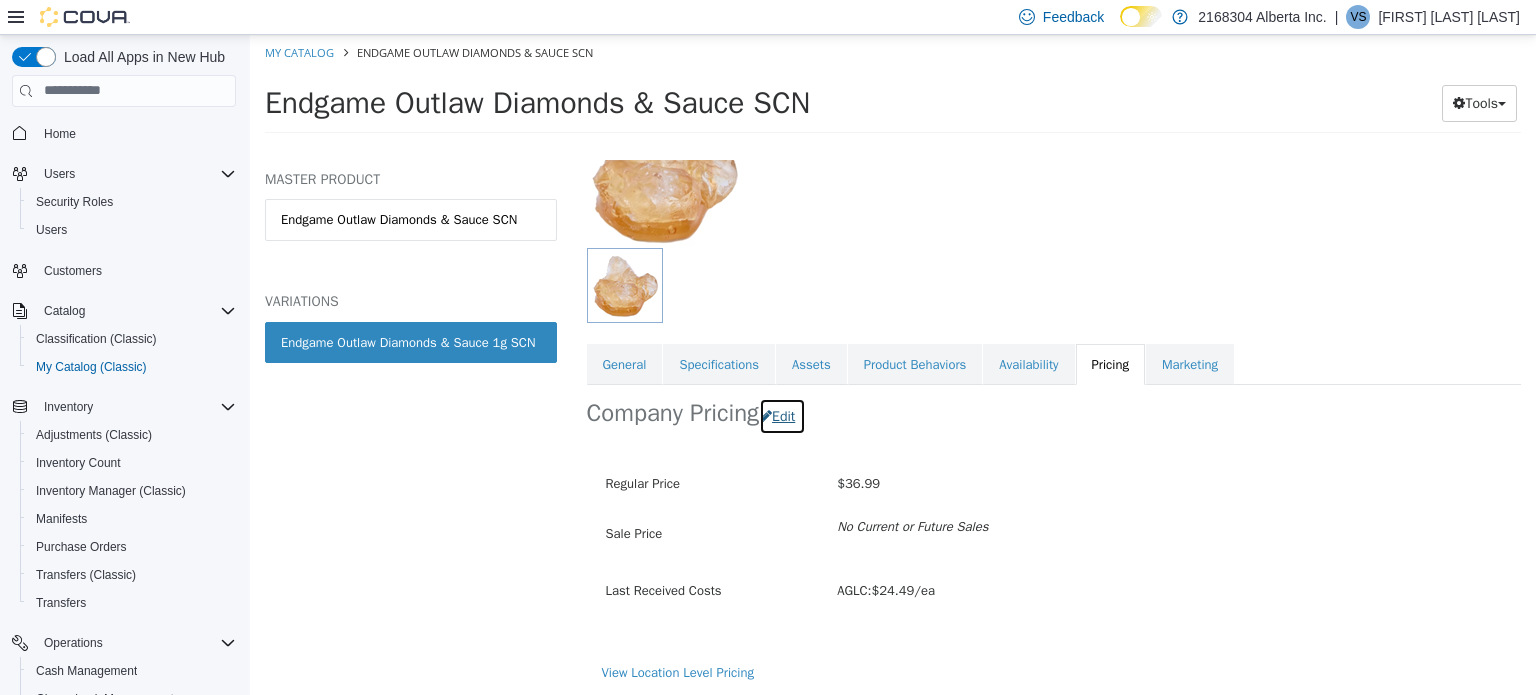 click on "Edit" at bounding box center [782, 415] 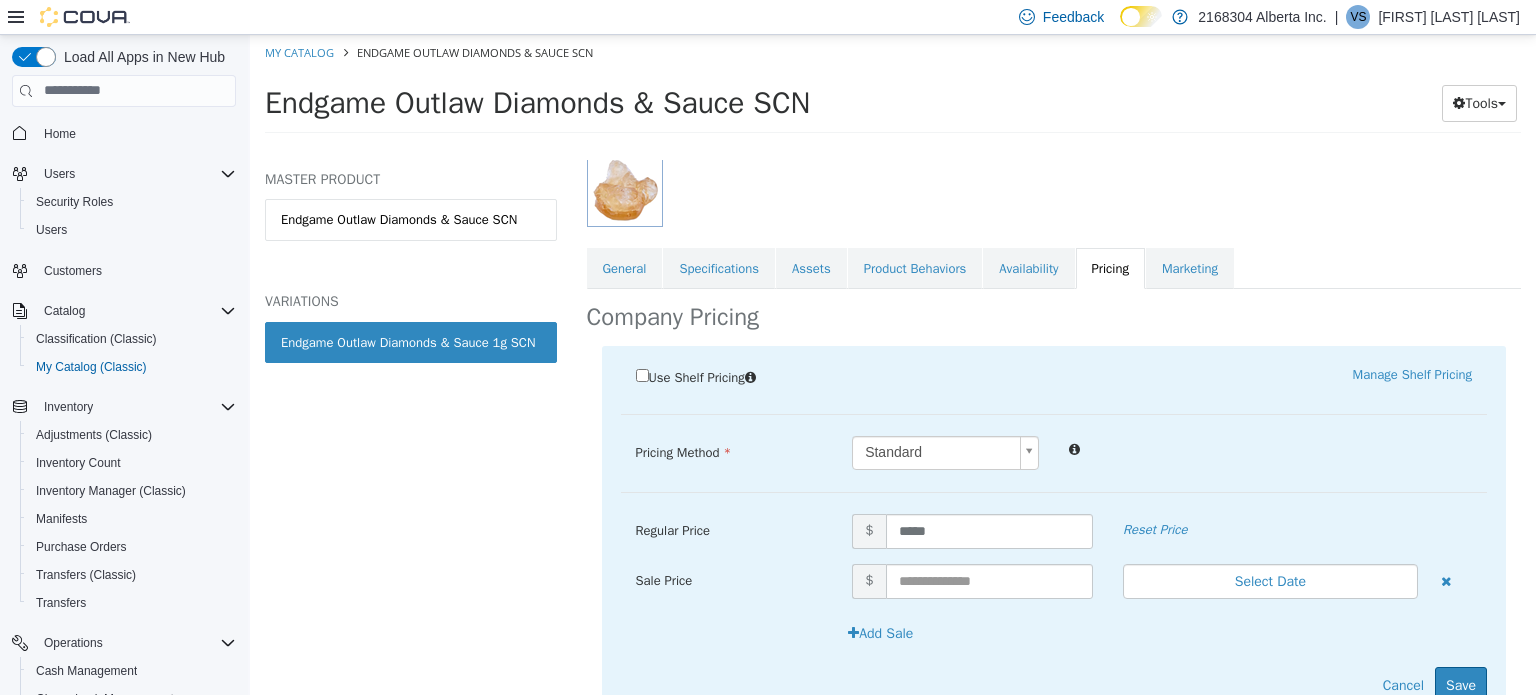 scroll, scrollTop: 353, scrollLeft: 0, axis: vertical 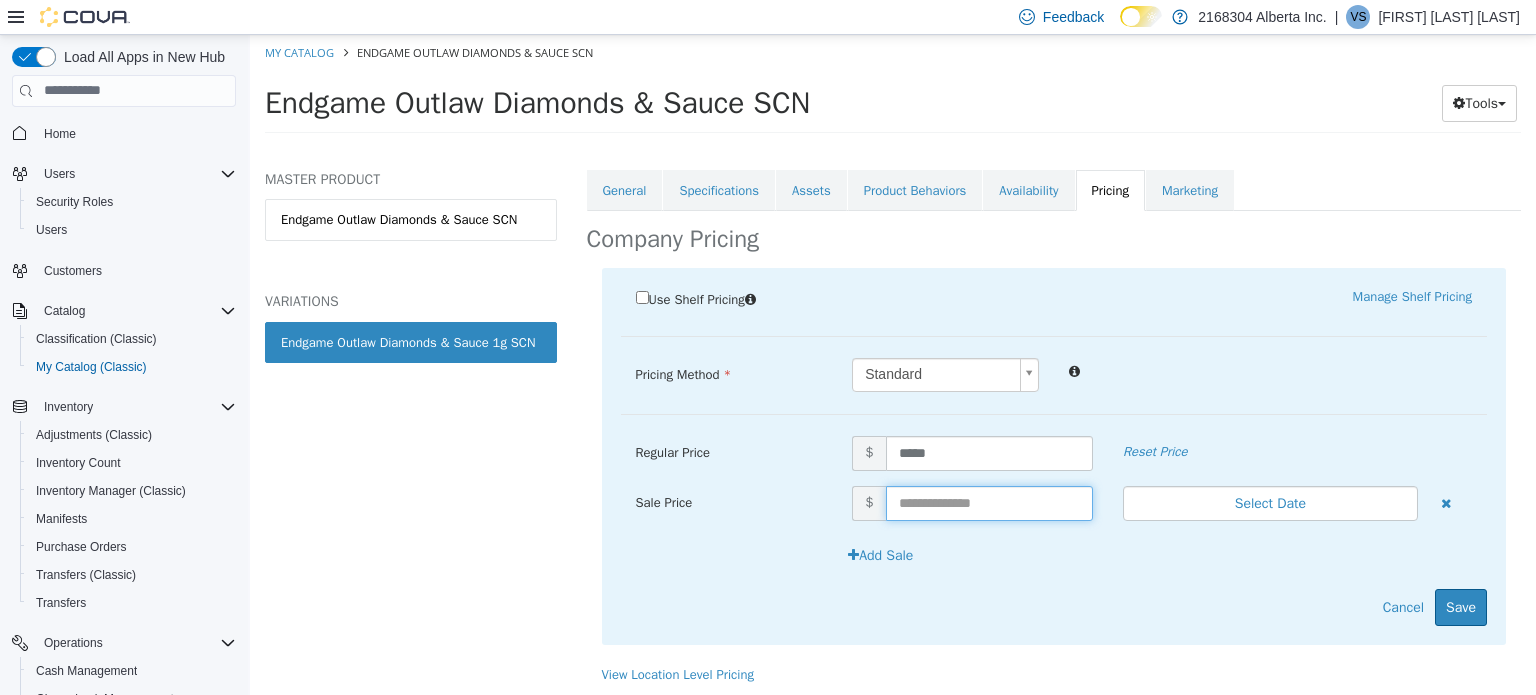 click at bounding box center (989, 502) 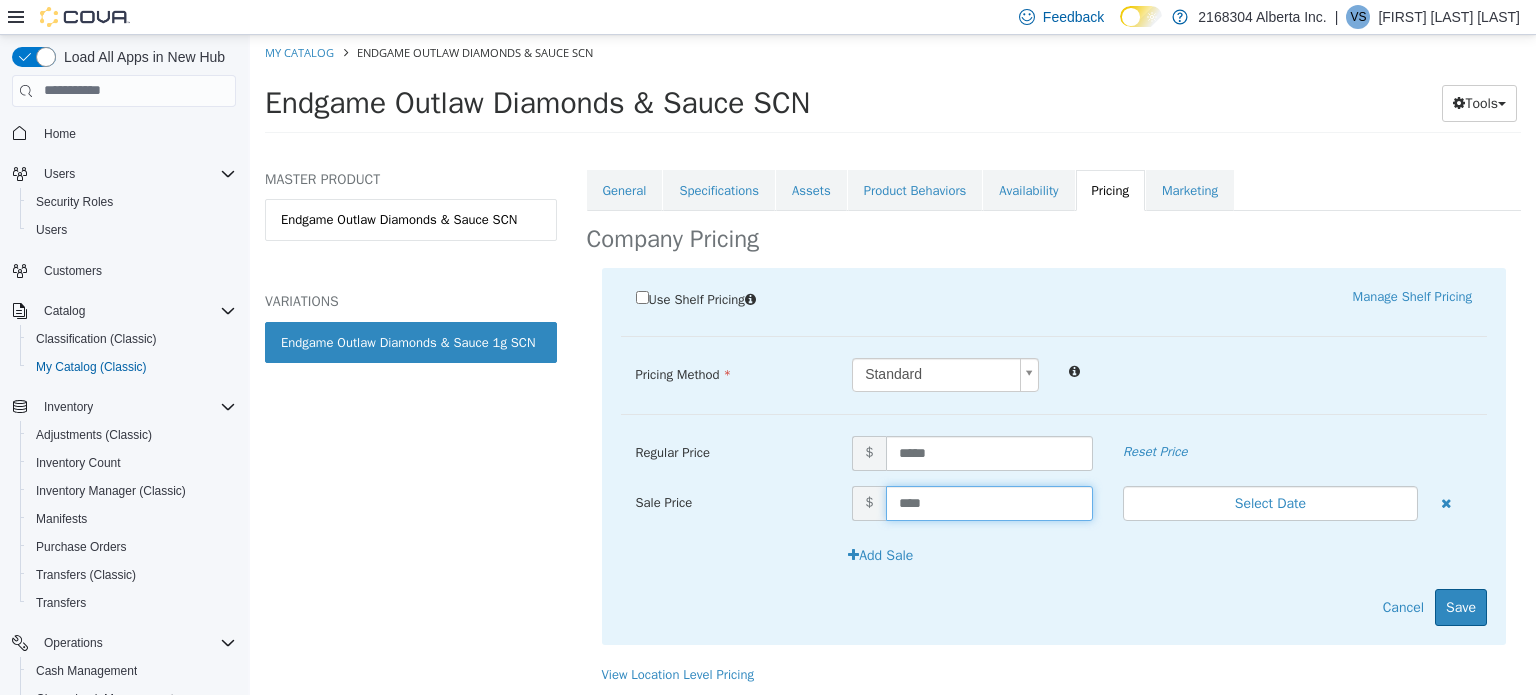 type on "*****" 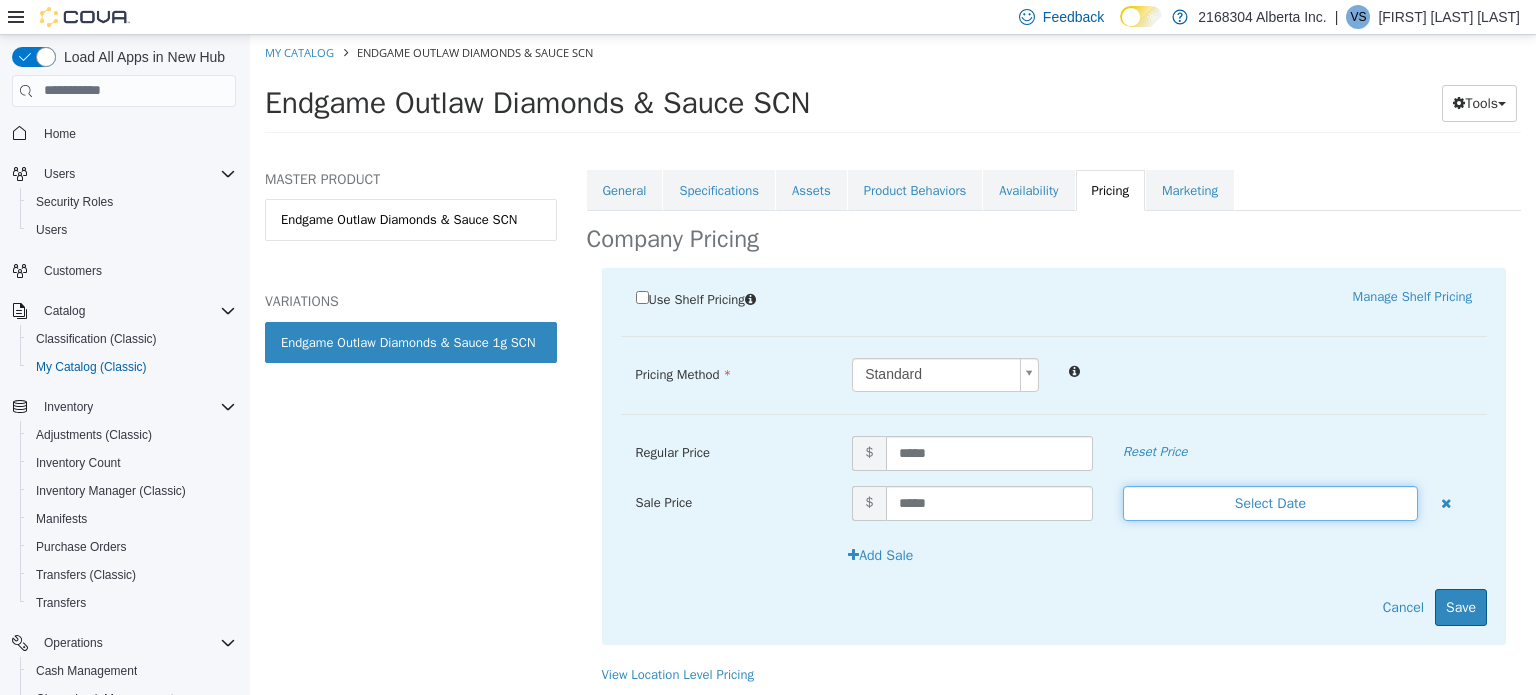 click on "Select Date" at bounding box center [1270, 502] 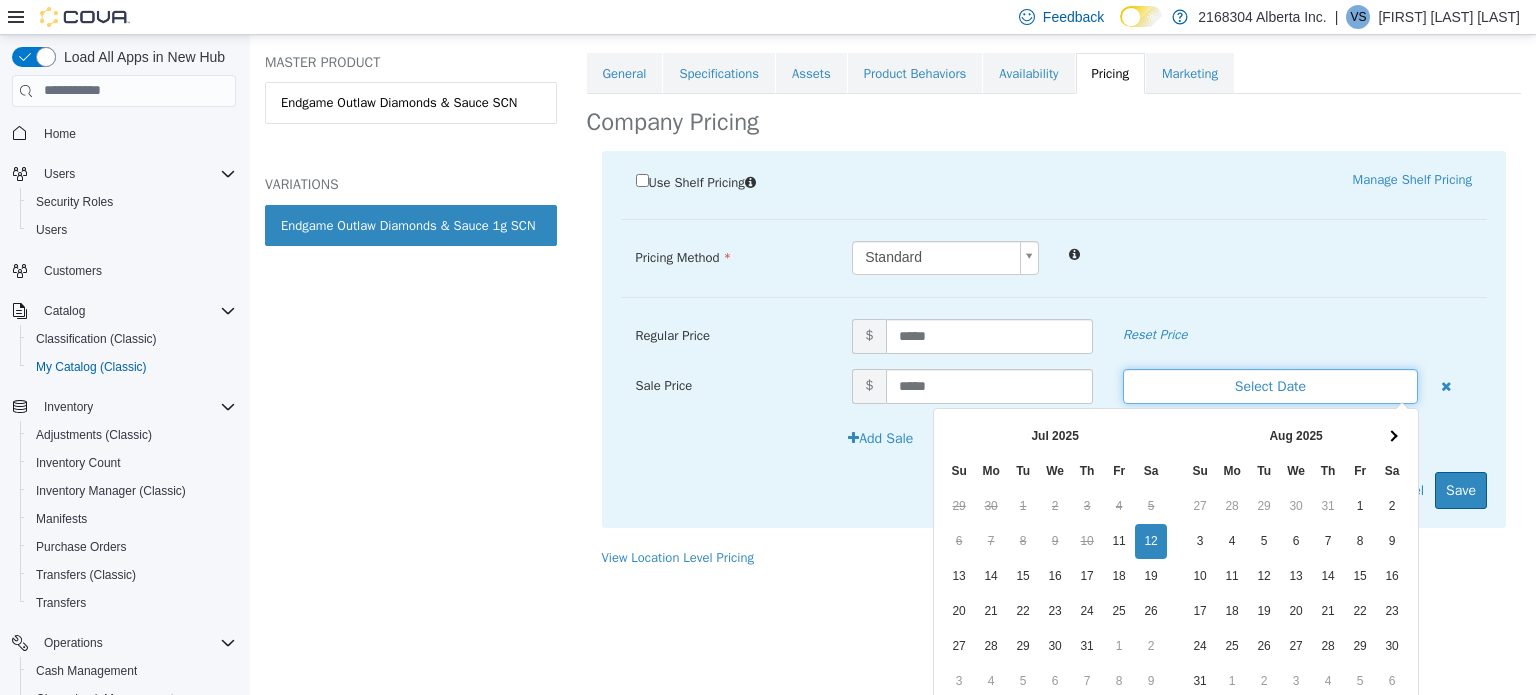 scroll, scrollTop: 206, scrollLeft: 0, axis: vertical 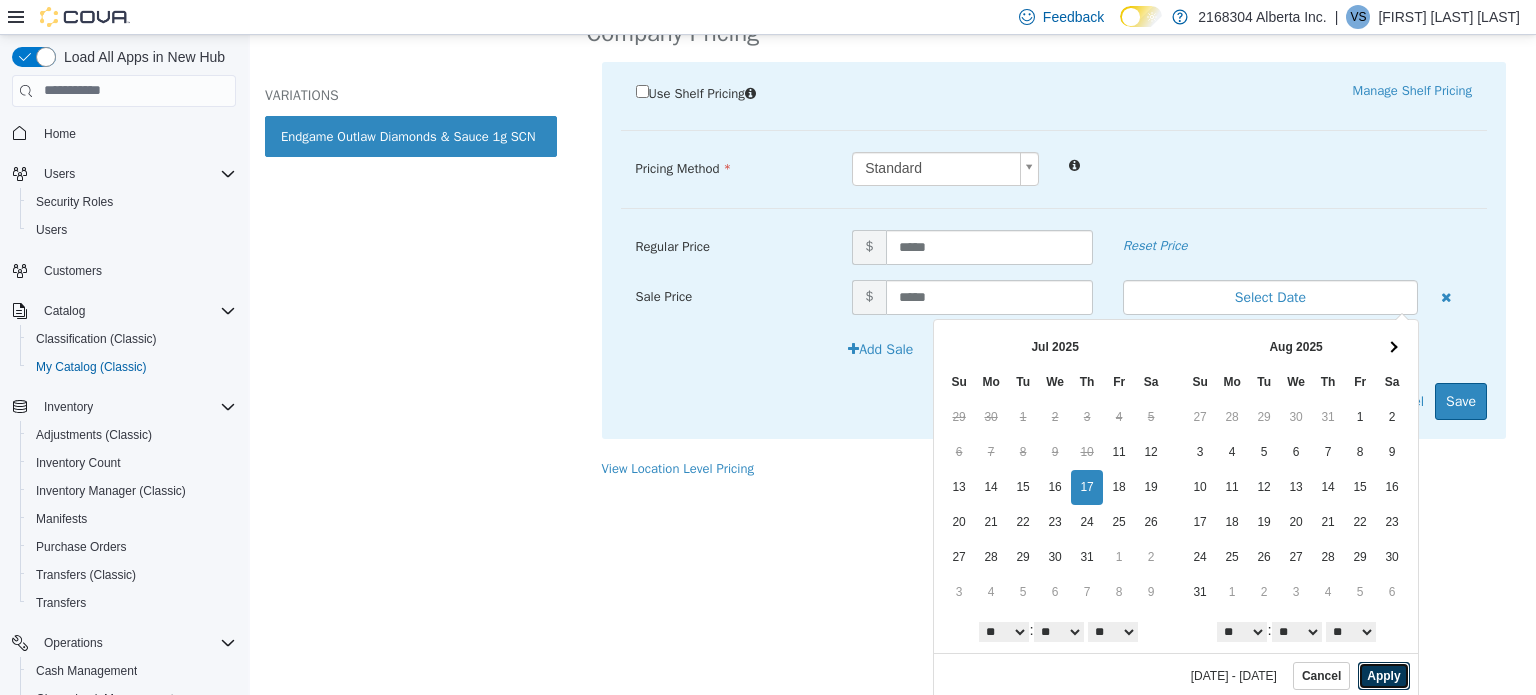 click on "Apply" at bounding box center (1383, 675) 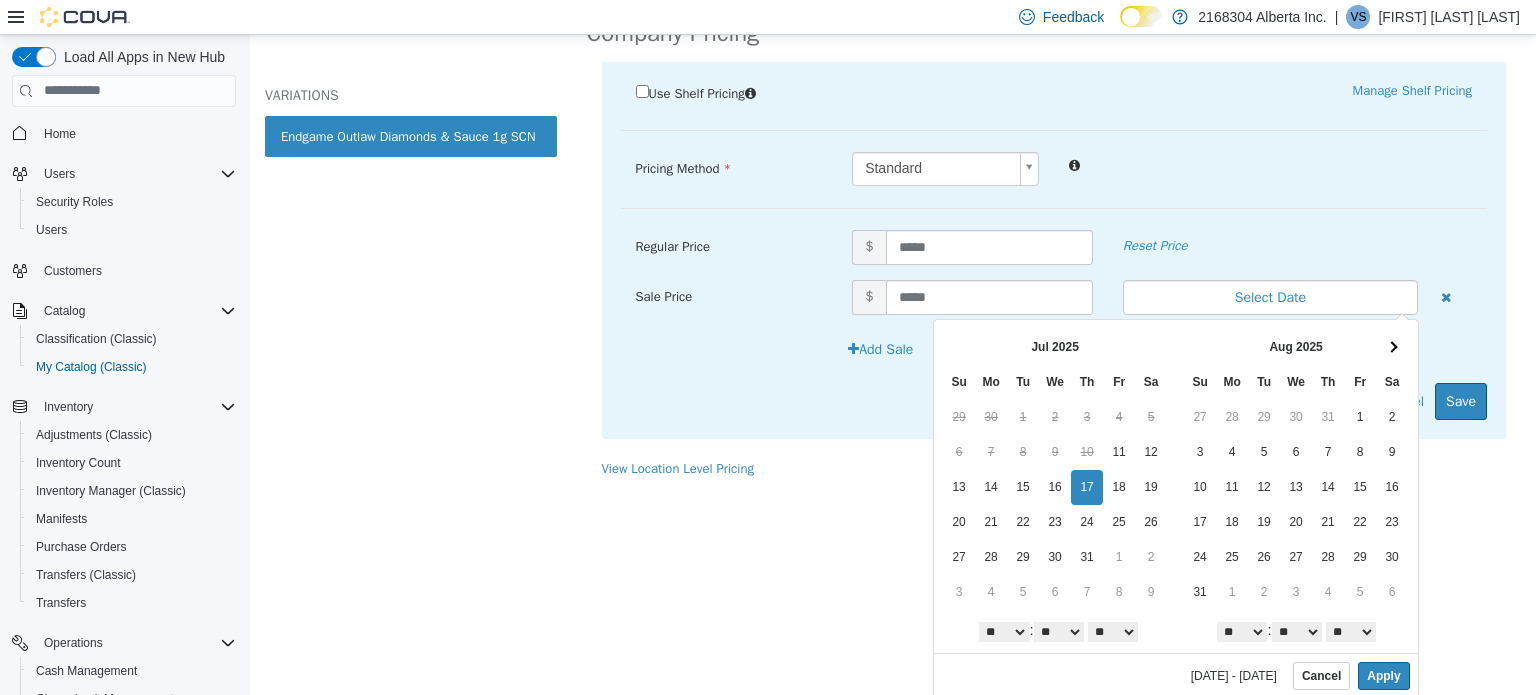 scroll, scrollTop: 0, scrollLeft: 0, axis: both 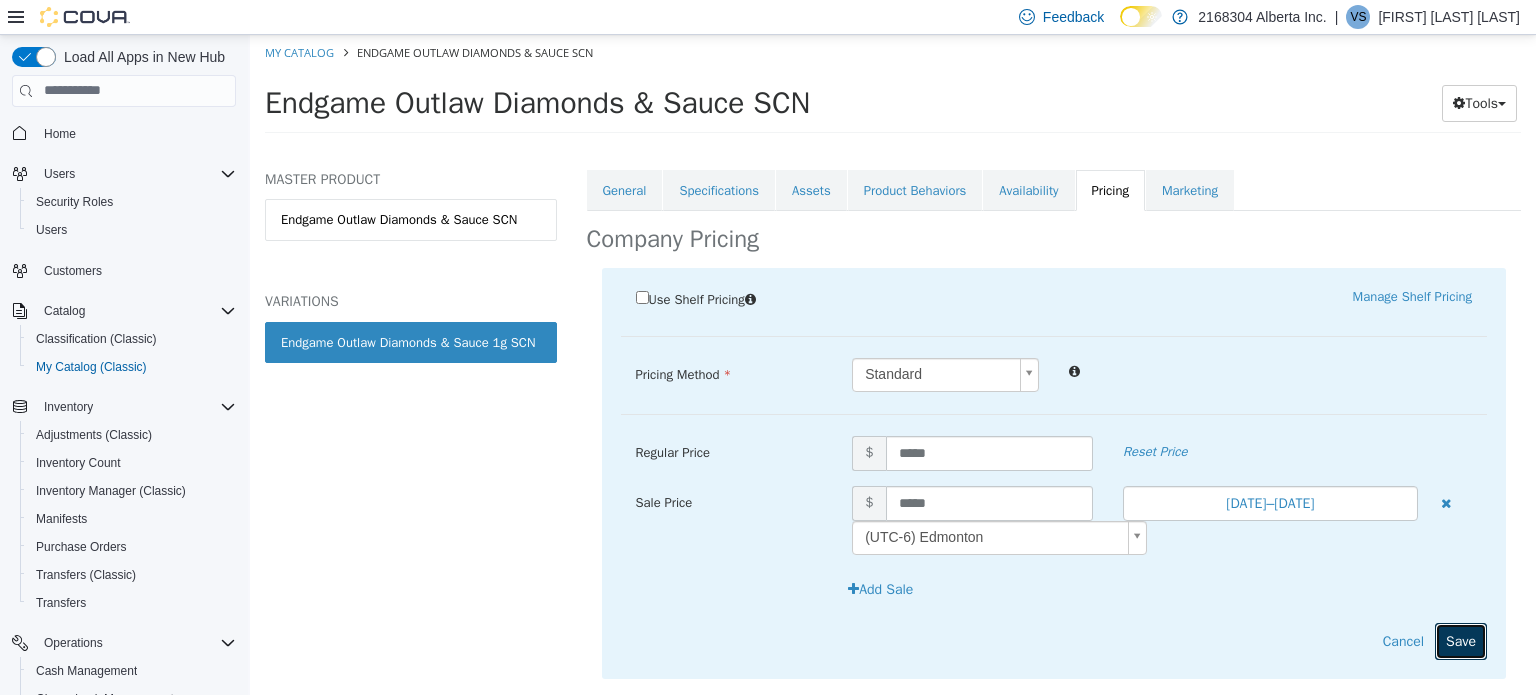 click on "Save" at bounding box center [1461, 640] 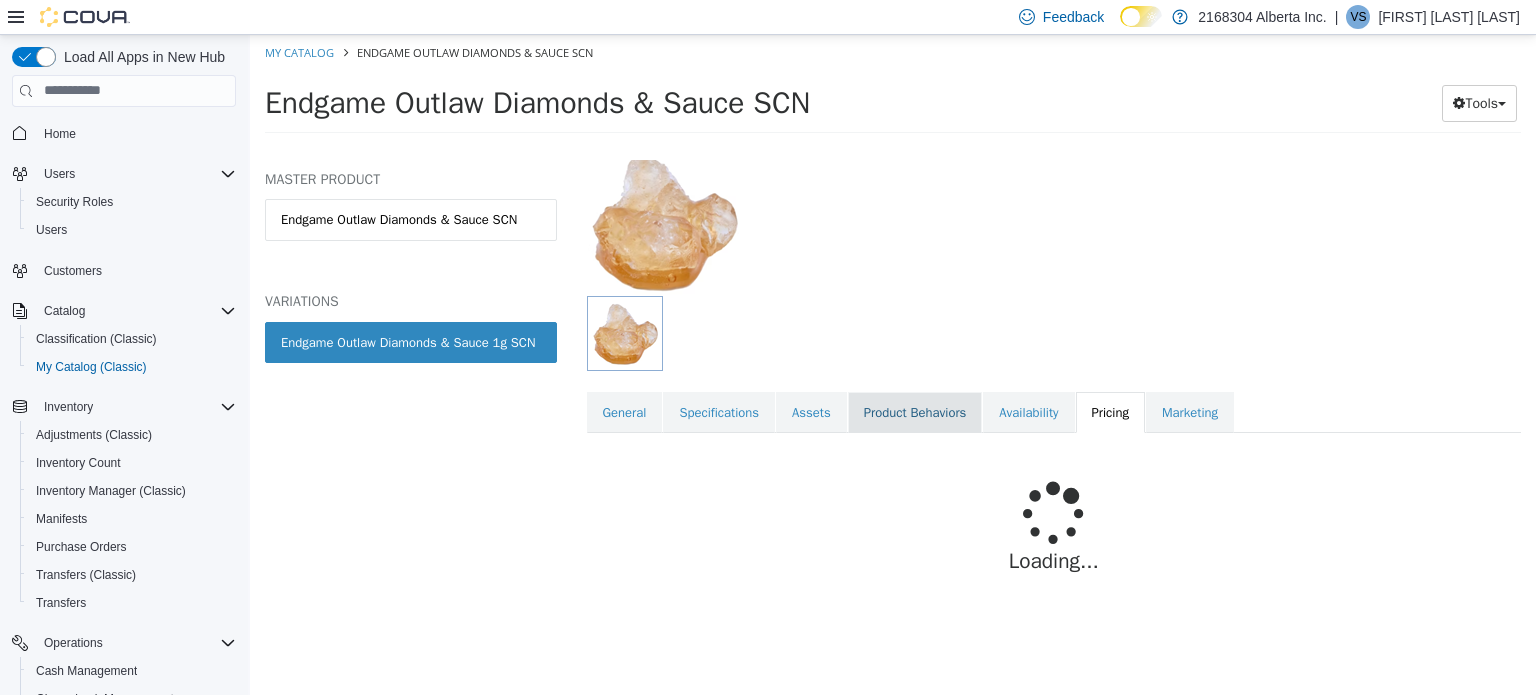 scroll, scrollTop: 225, scrollLeft: 0, axis: vertical 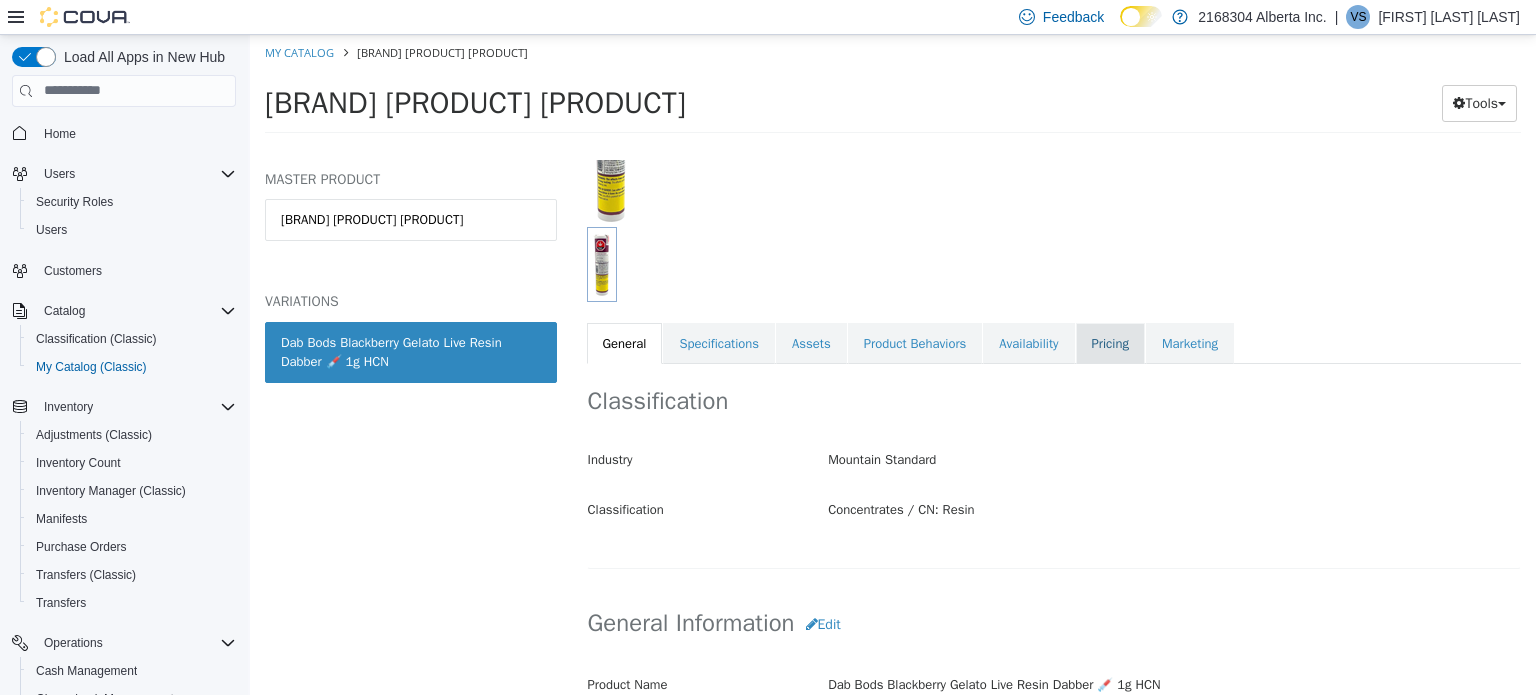 click on "Pricing" at bounding box center (1110, 343) 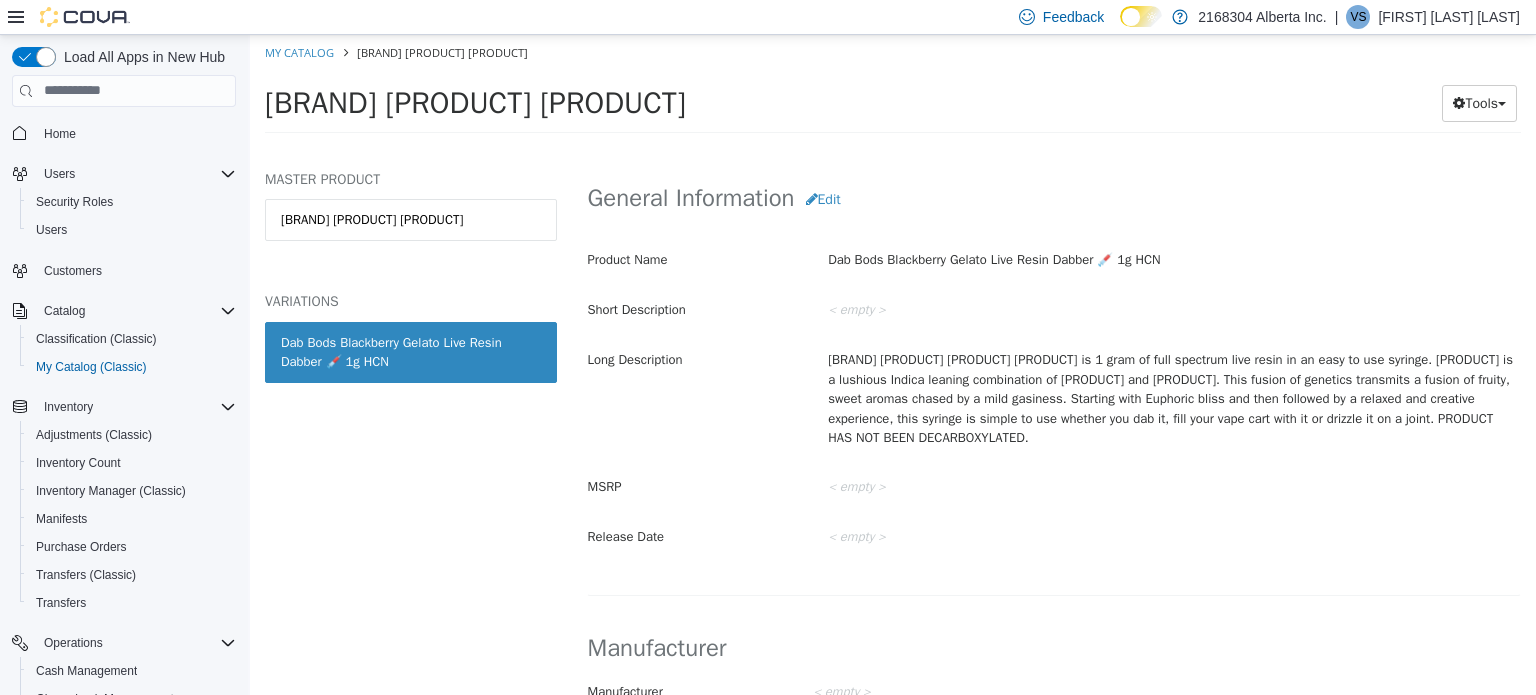 scroll, scrollTop: 0, scrollLeft: 0, axis: both 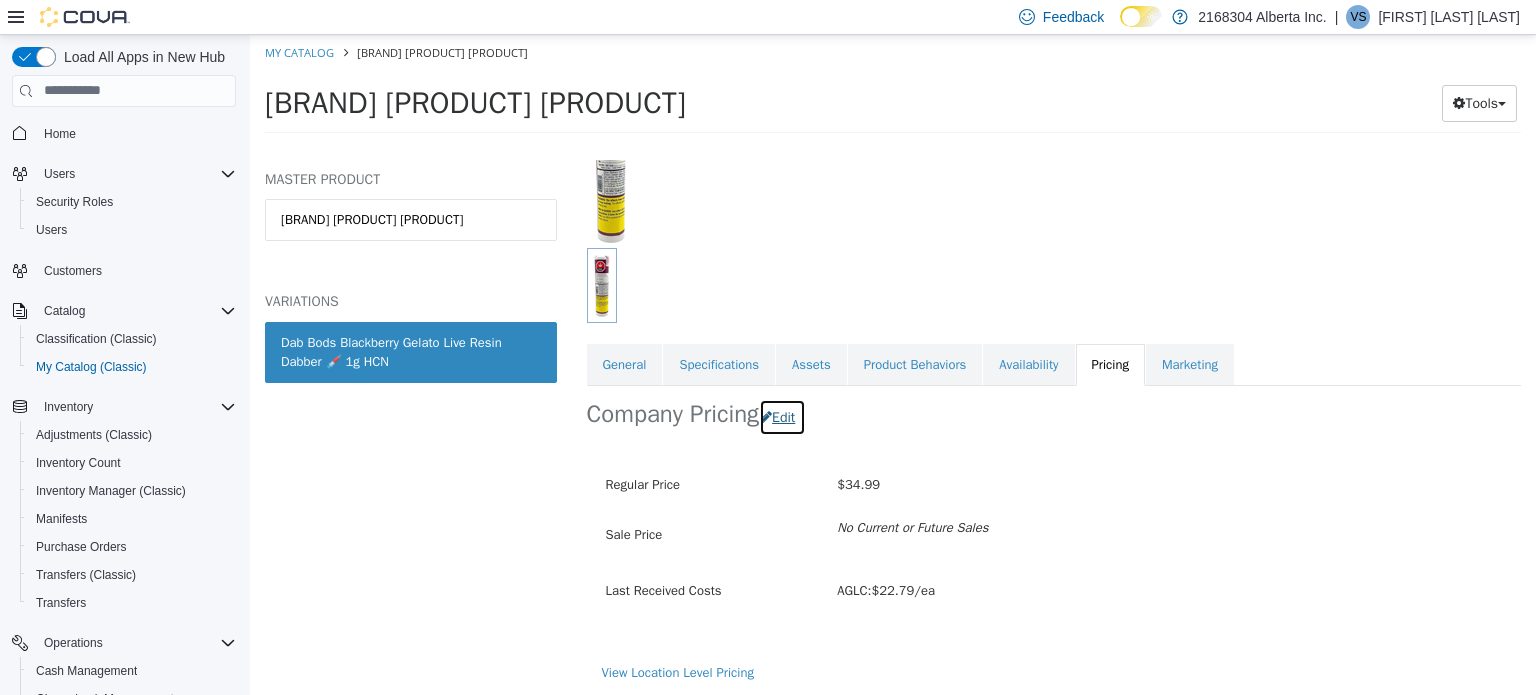 click at bounding box center [766, 416] 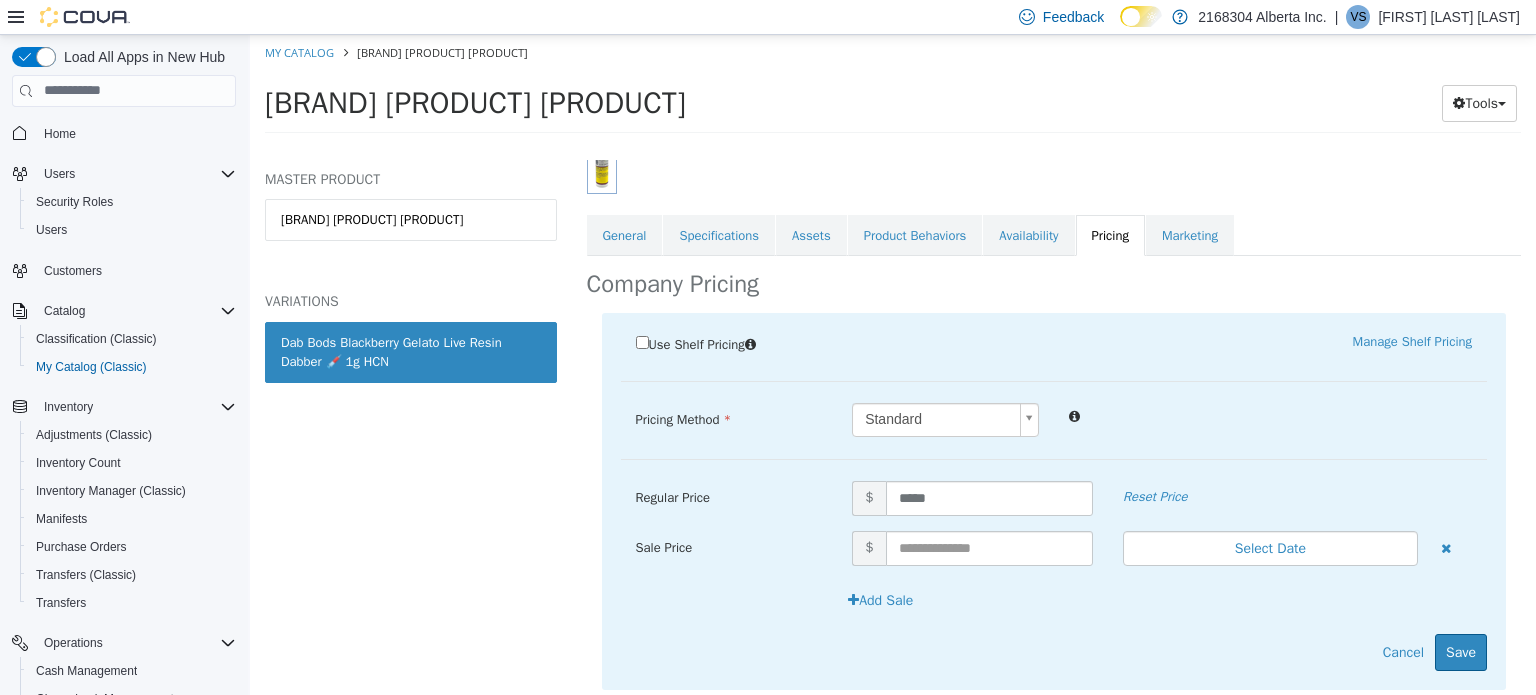 scroll, scrollTop: 353, scrollLeft: 0, axis: vertical 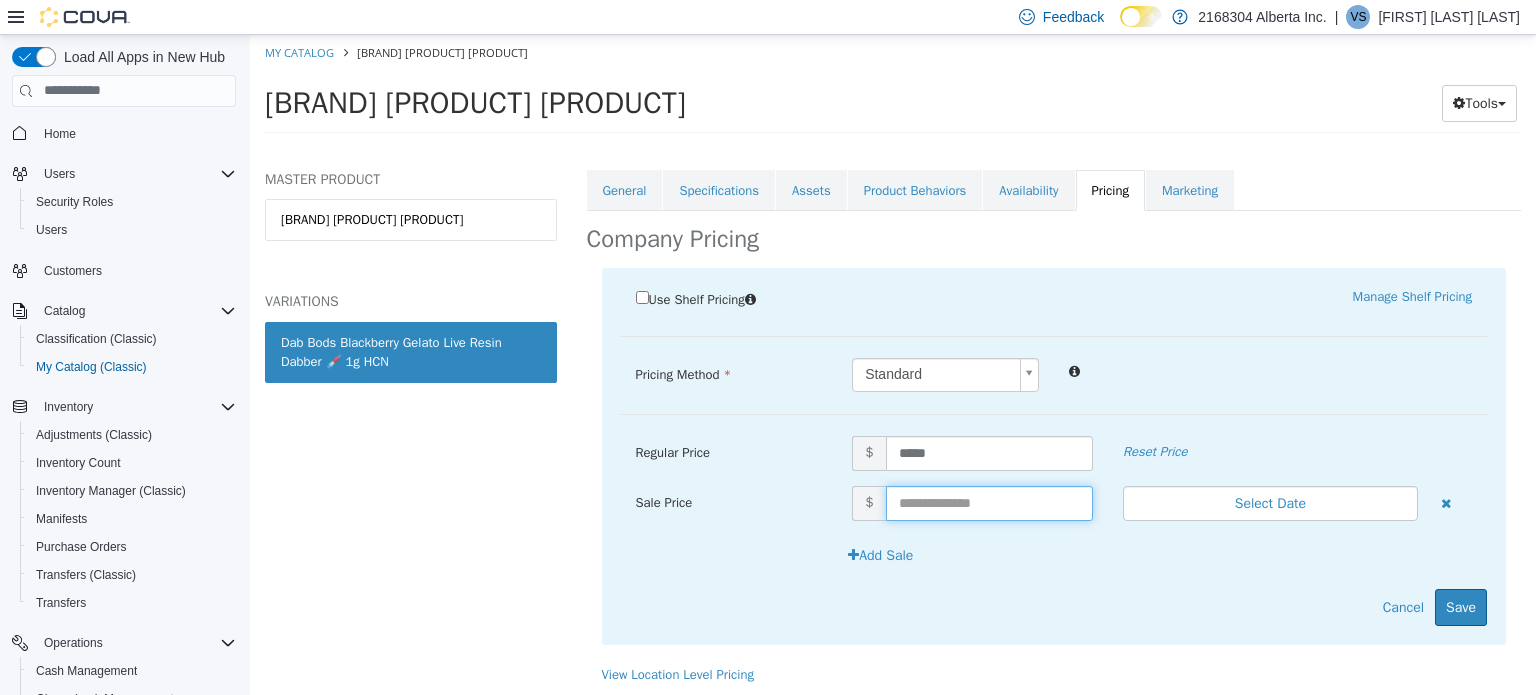 click at bounding box center (989, 502) 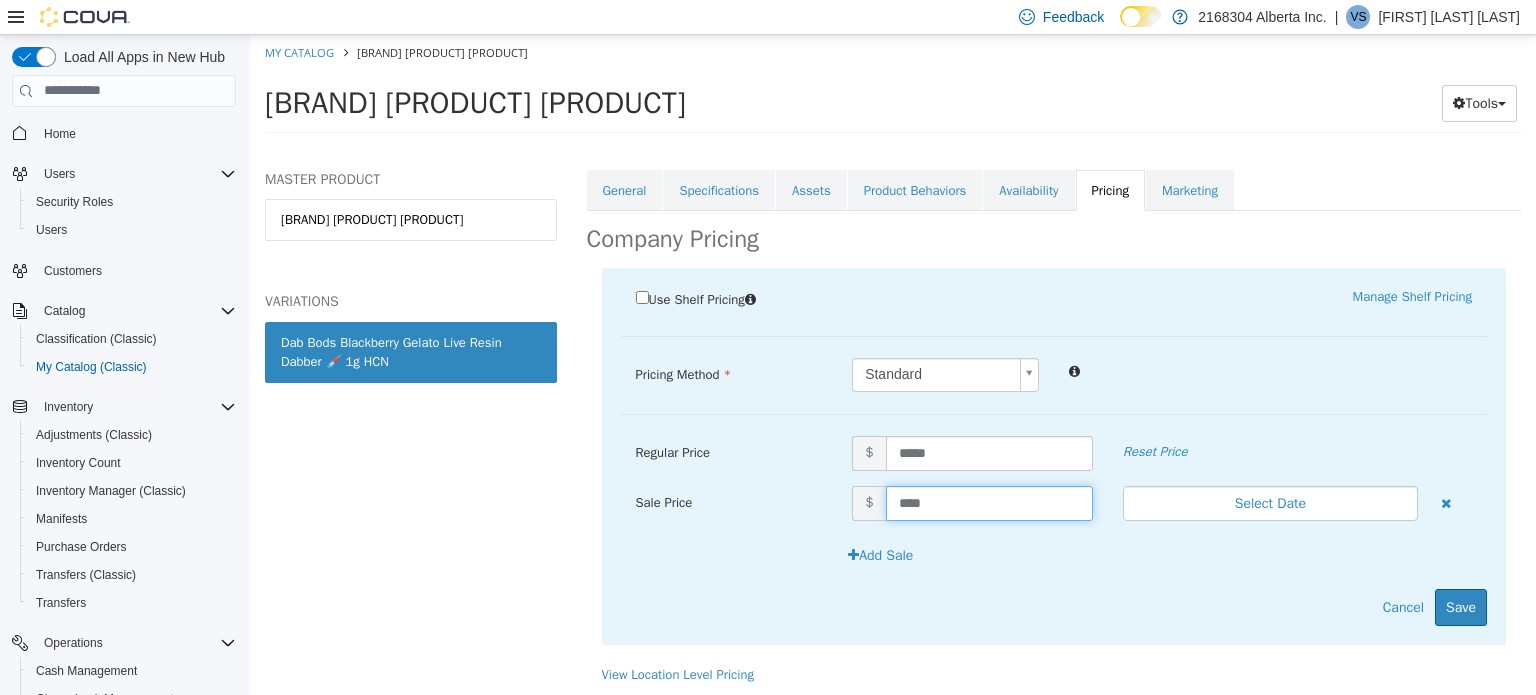 type on "*****" 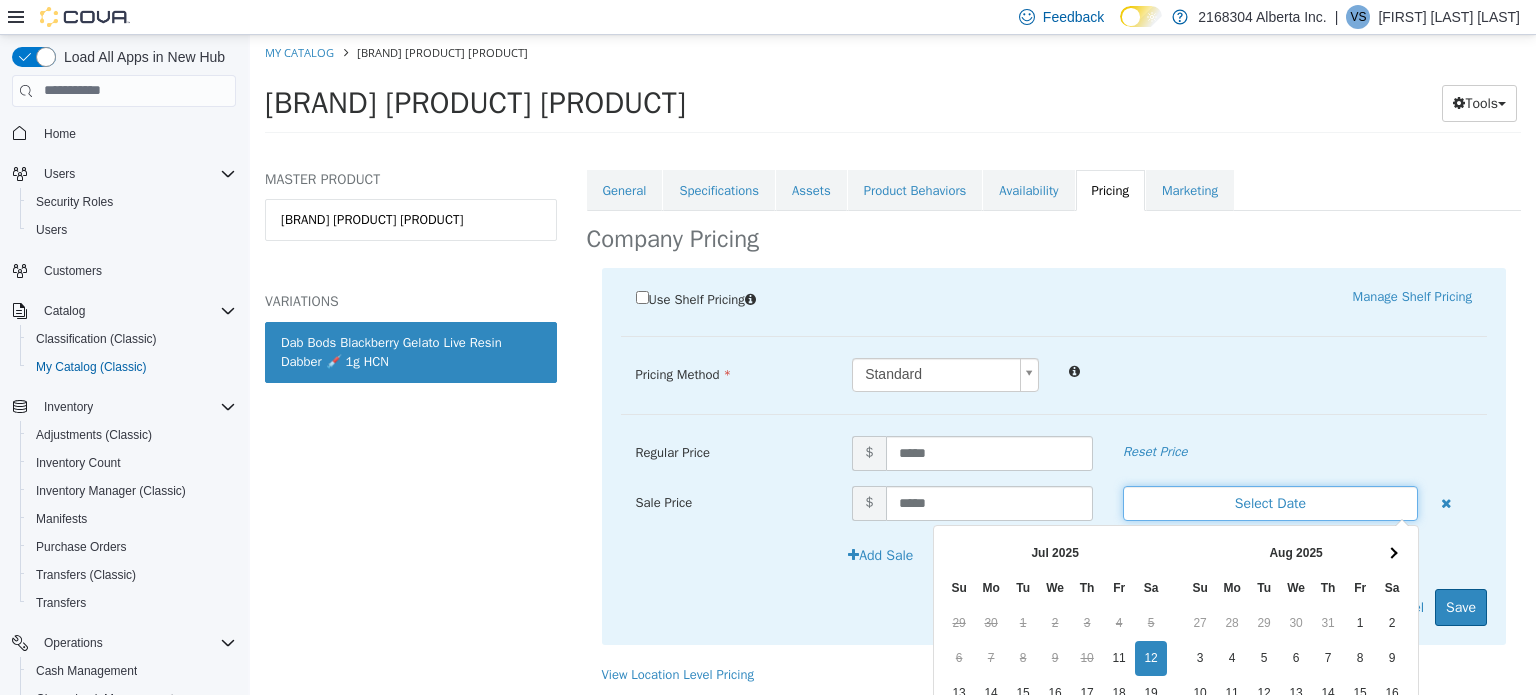 click on "Select Date" at bounding box center (1270, 502) 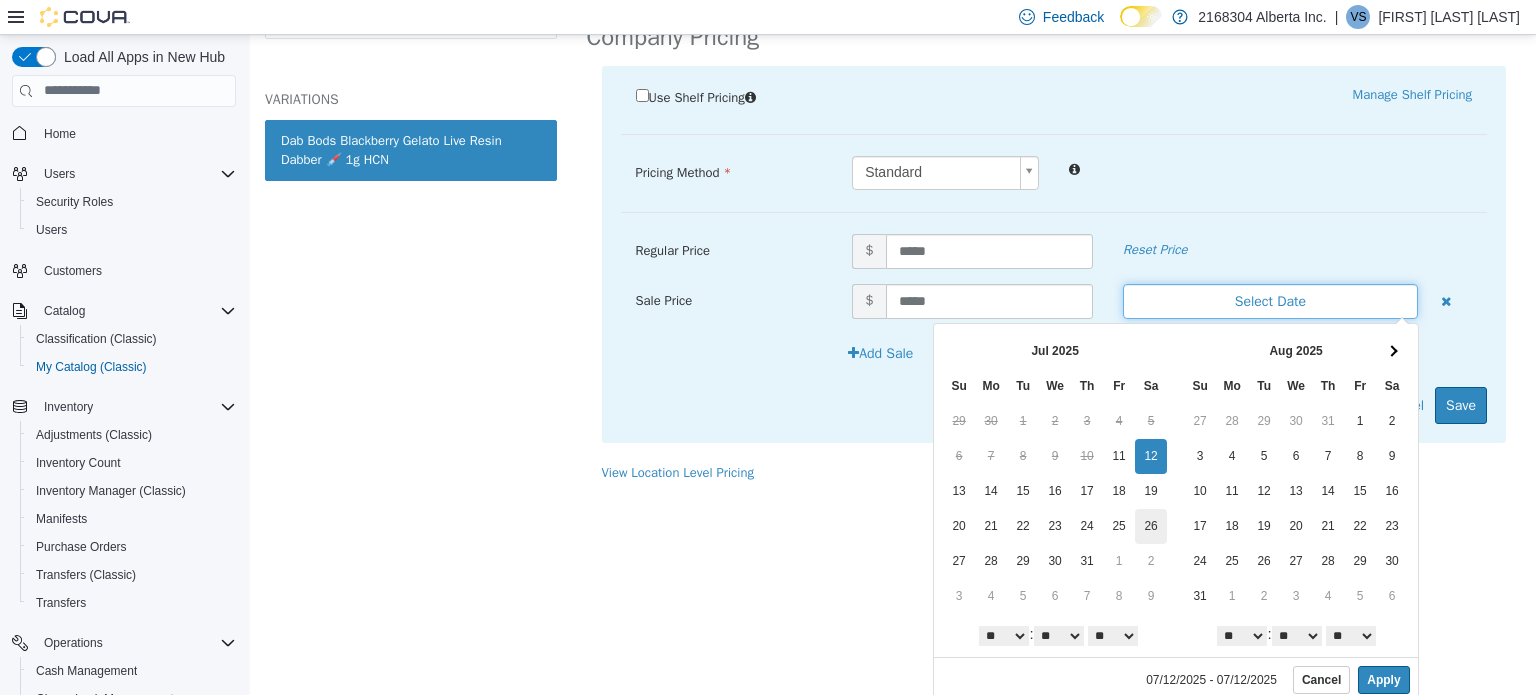 scroll, scrollTop: 206, scrollLeft: 0, axis: vertical 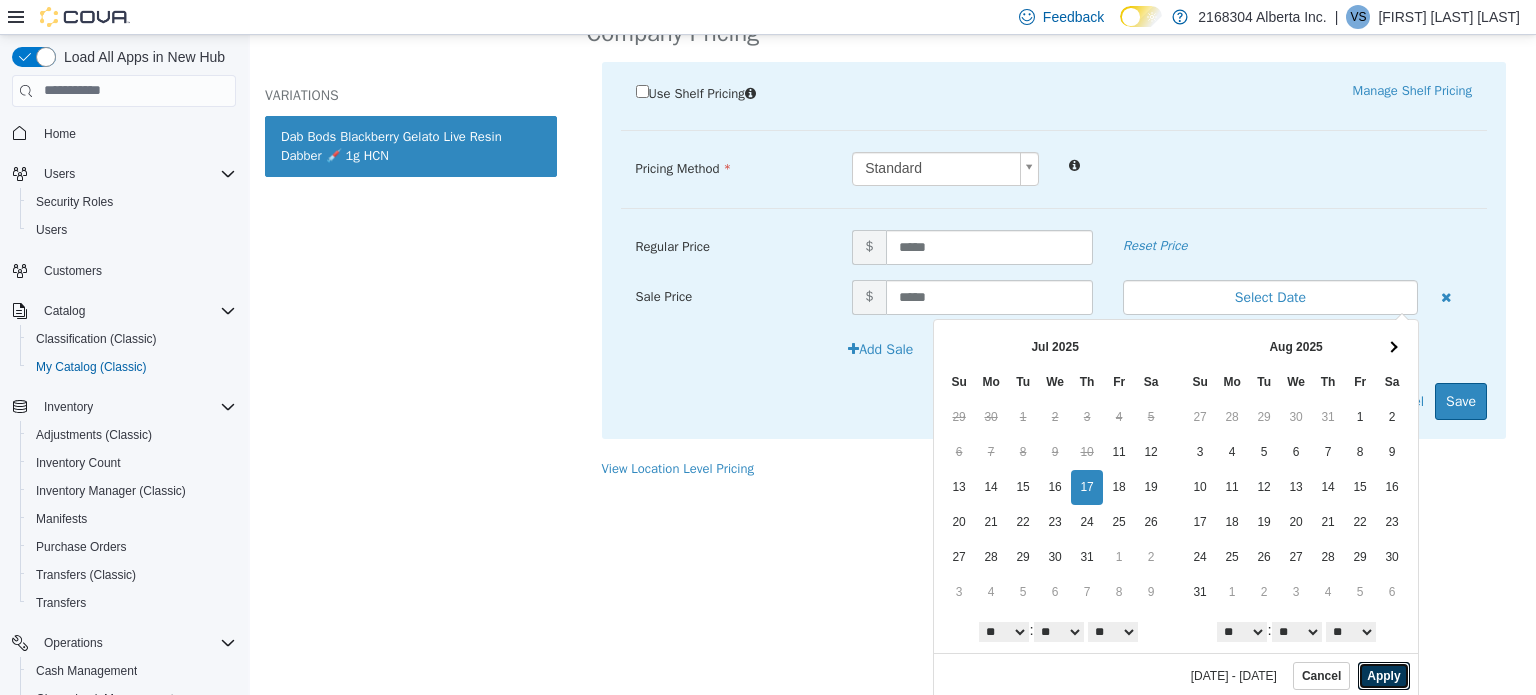 click on "Apply" at bounding box center [1383, 675] 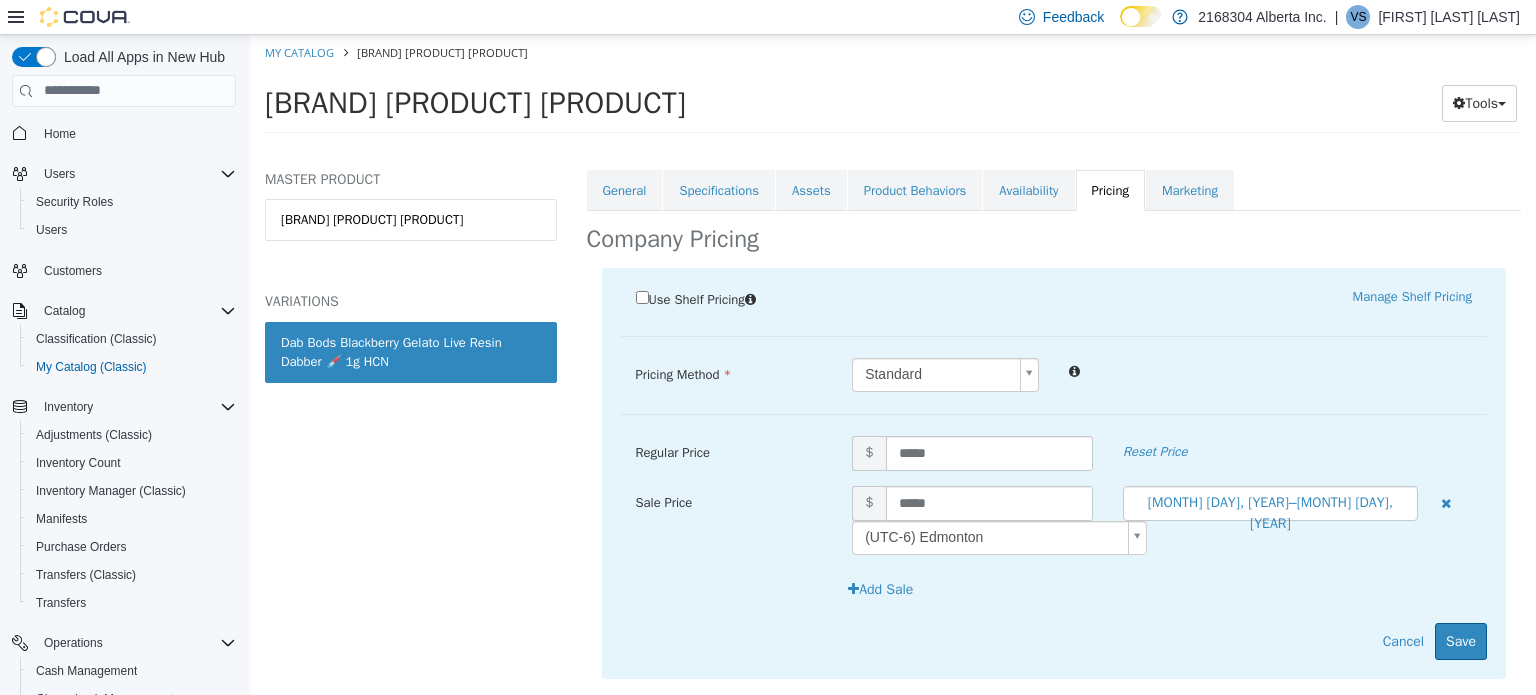 scroll, scrollTop: 0, scrollLeft: 0, axis: both 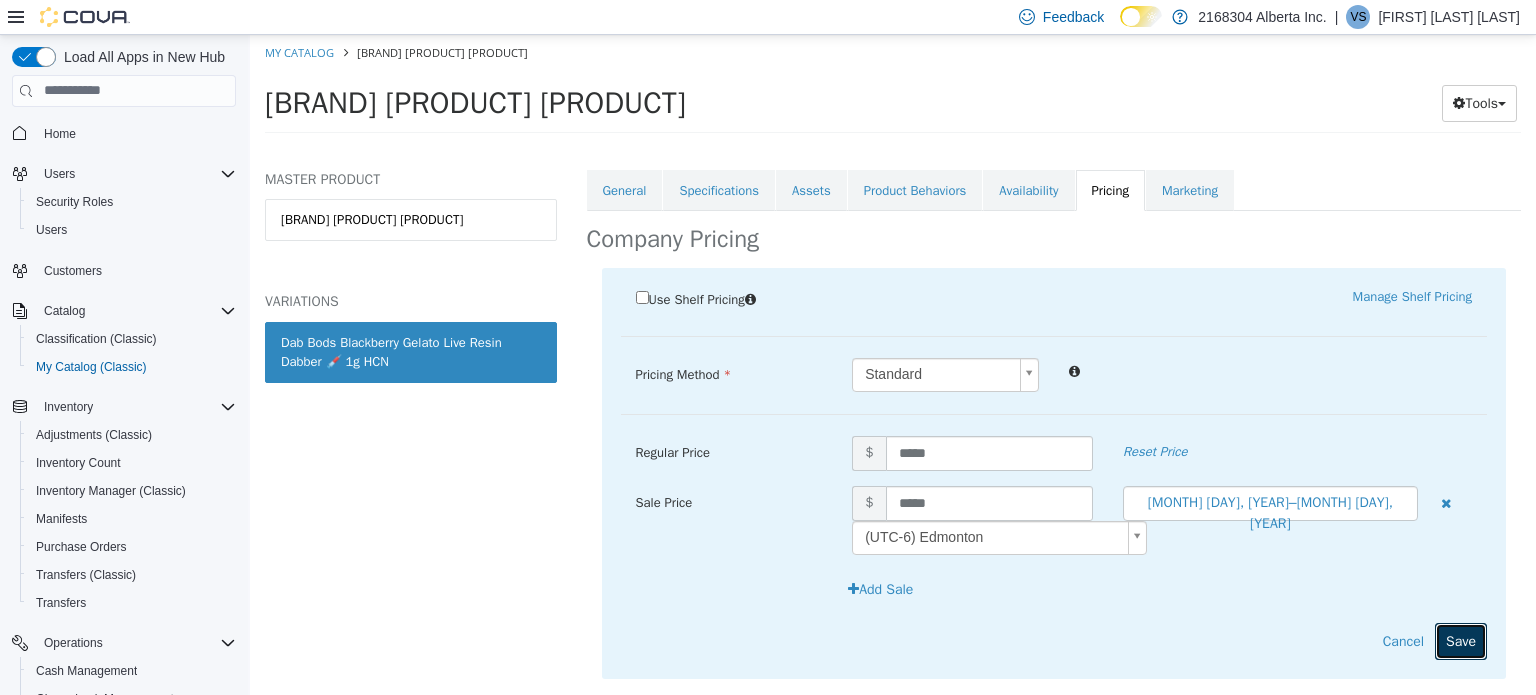 click on "Save" at bounding box center [1461, 640] 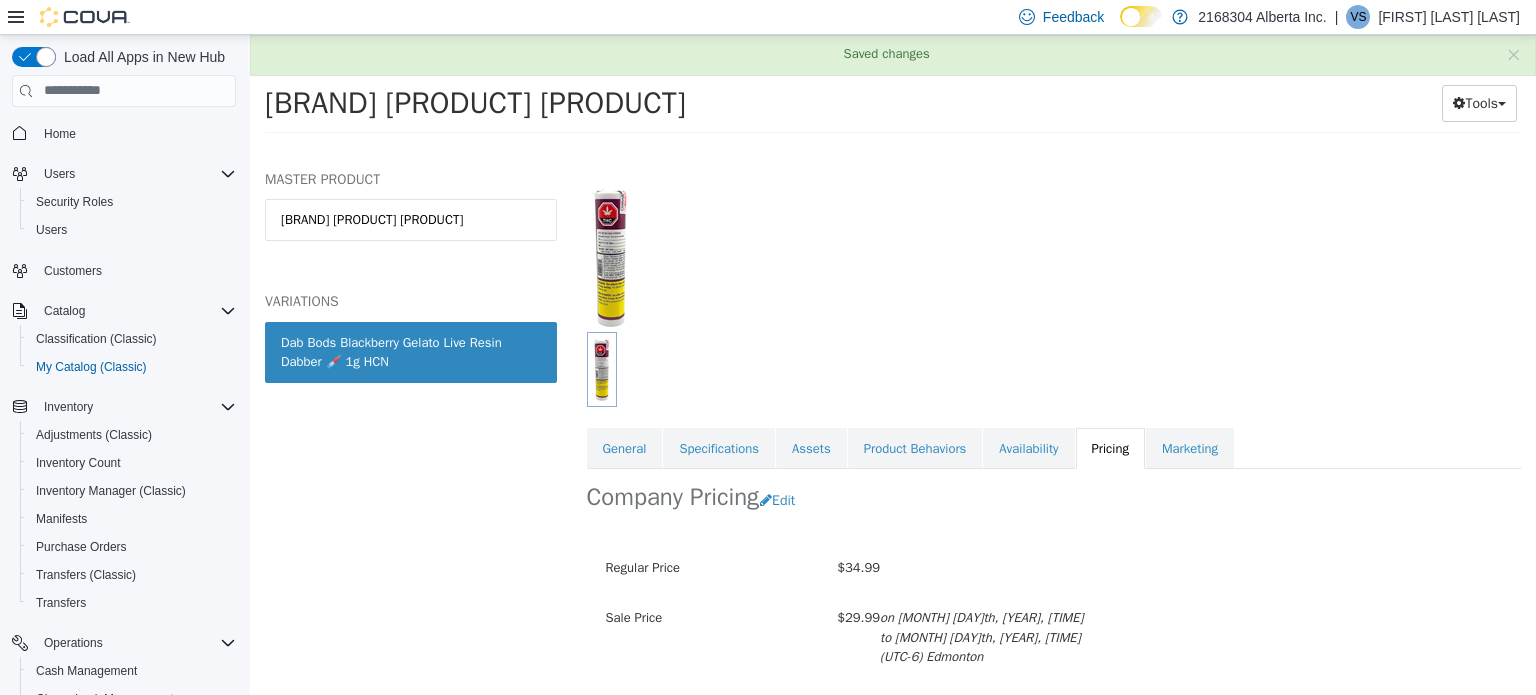 scroll, scrollTop: 225, scrollLeft: 0, axis: vertical 